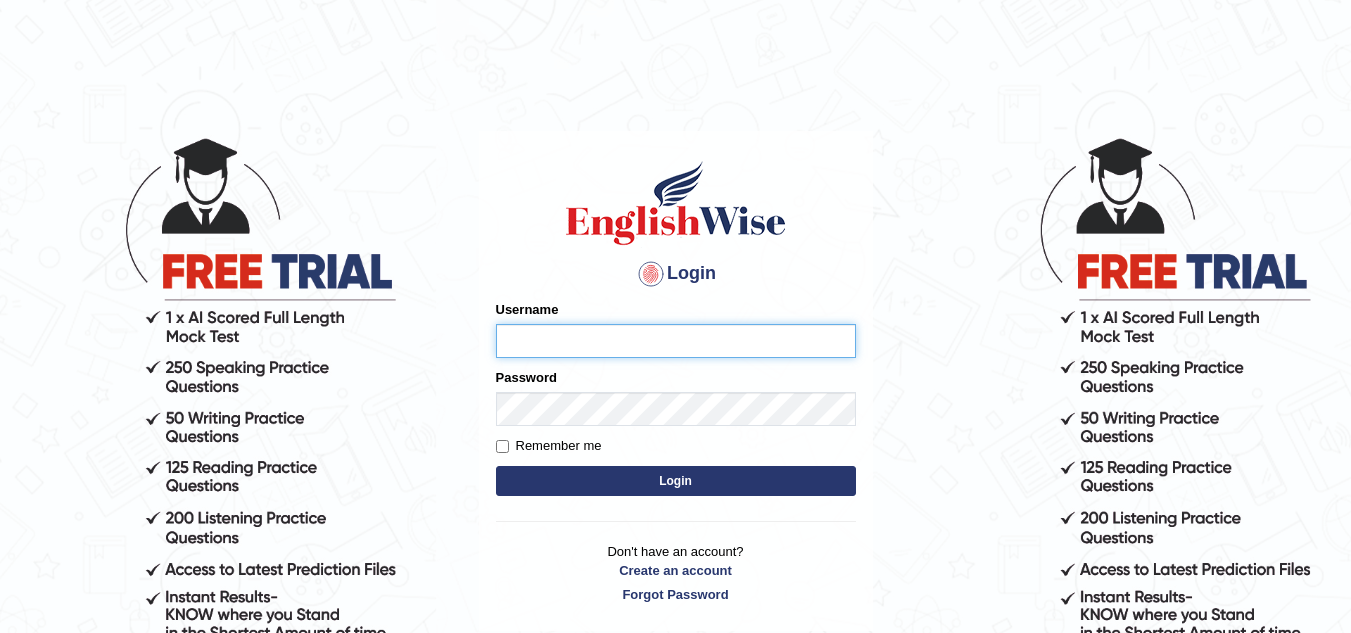 scroll, scrollTop: 0, scrollLeft: 0, axis: both 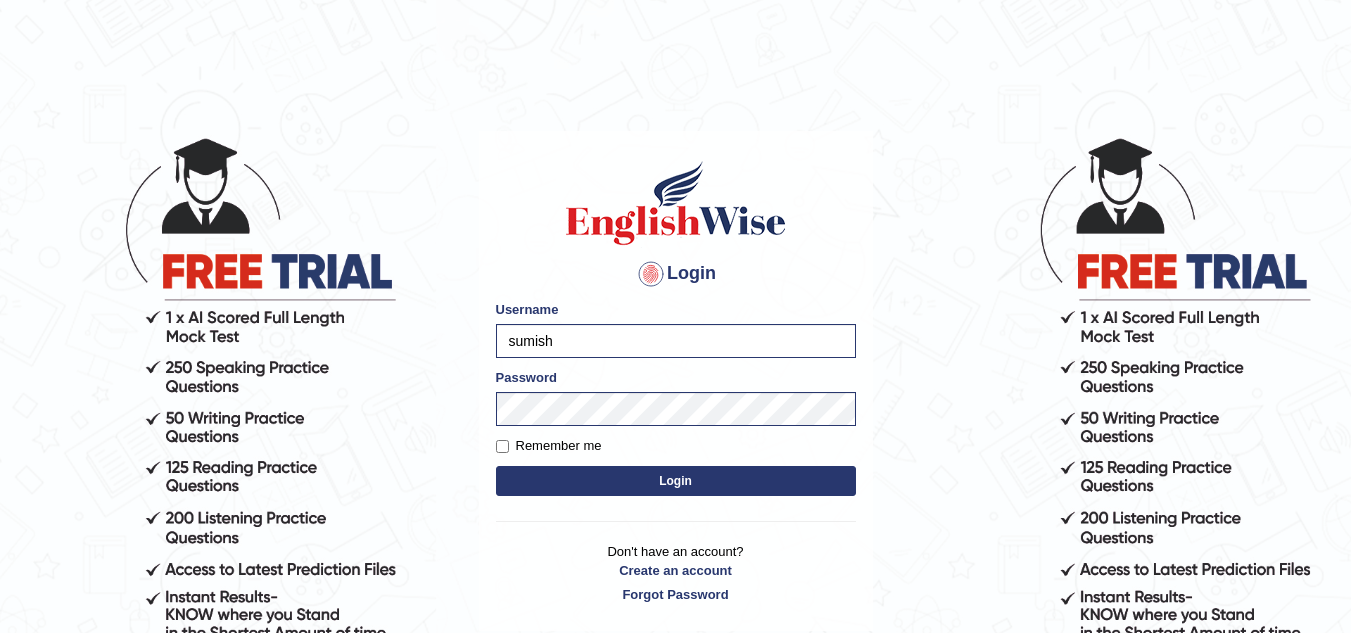click on "Login" at bounding box center [676, 481] 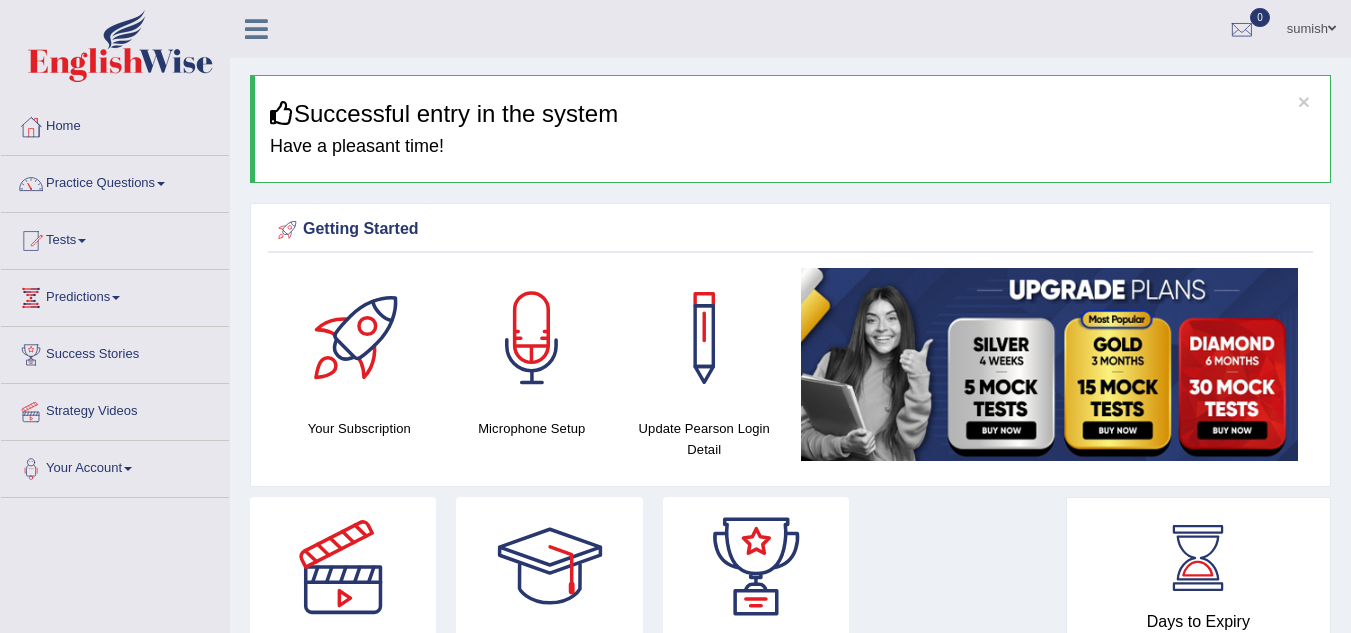 scroll, scrollTop: 0, scrollLeft: 0, axis: both 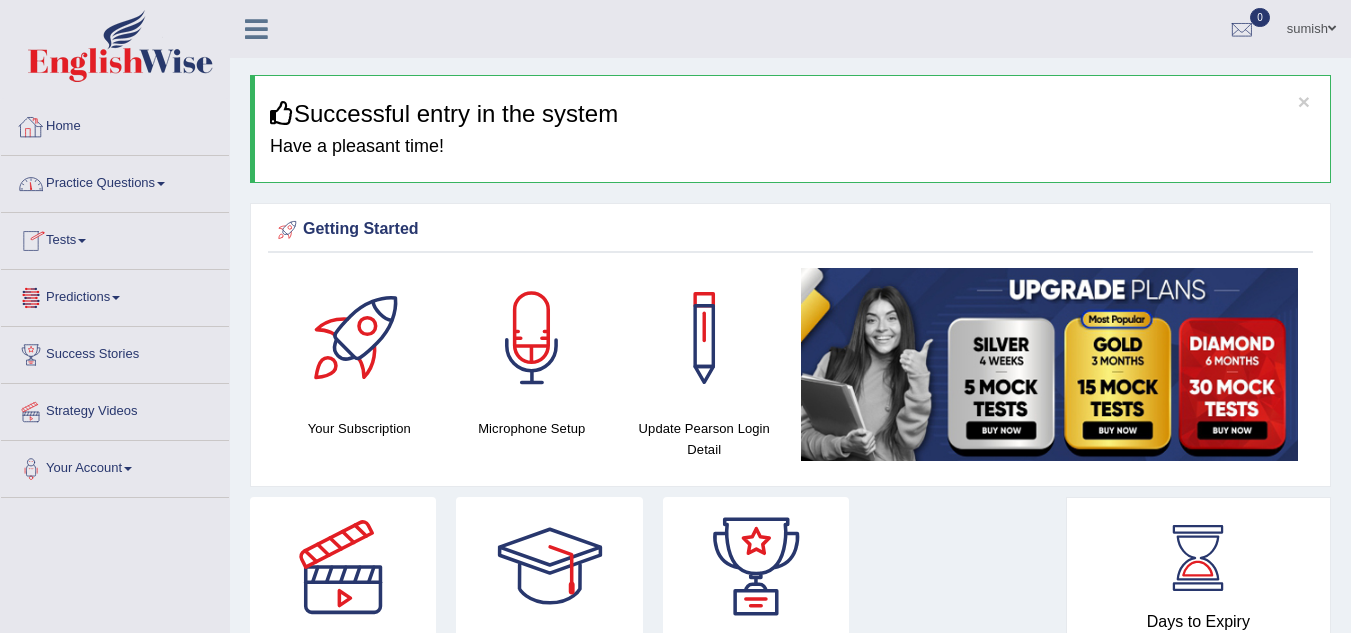 click on "Practice Questions" at bounding box center [115, 181] 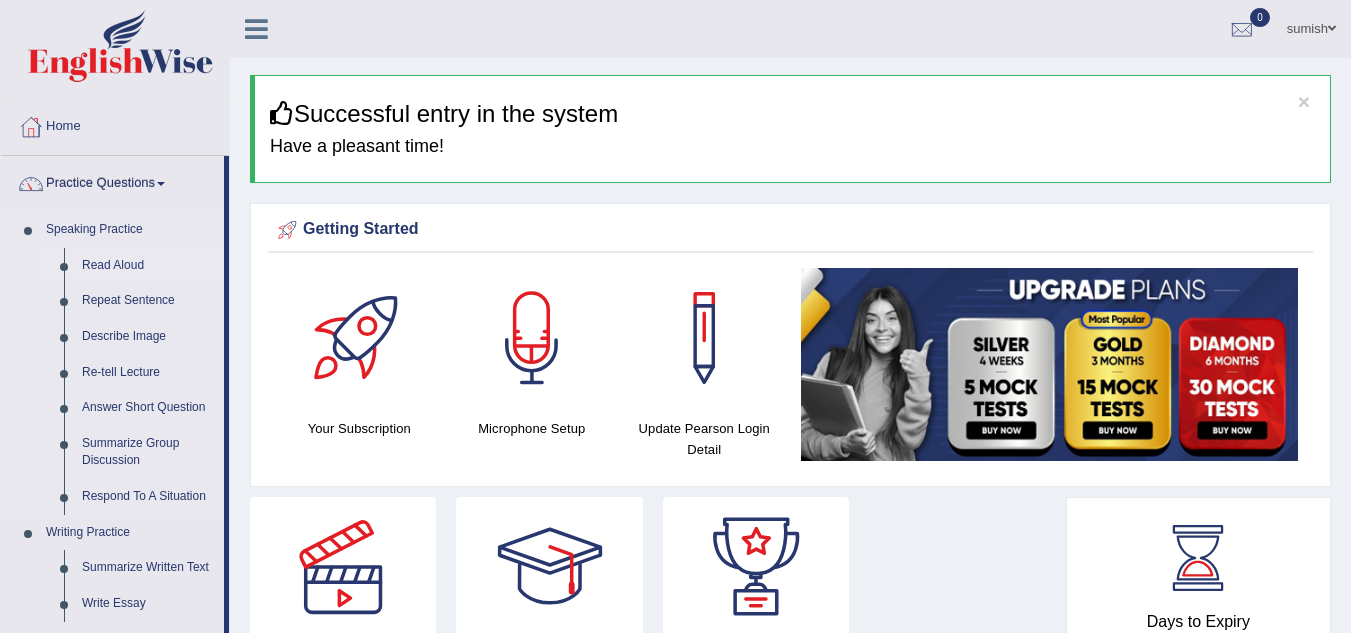 click on "Read Aloud" at bounding box center [148, 266] 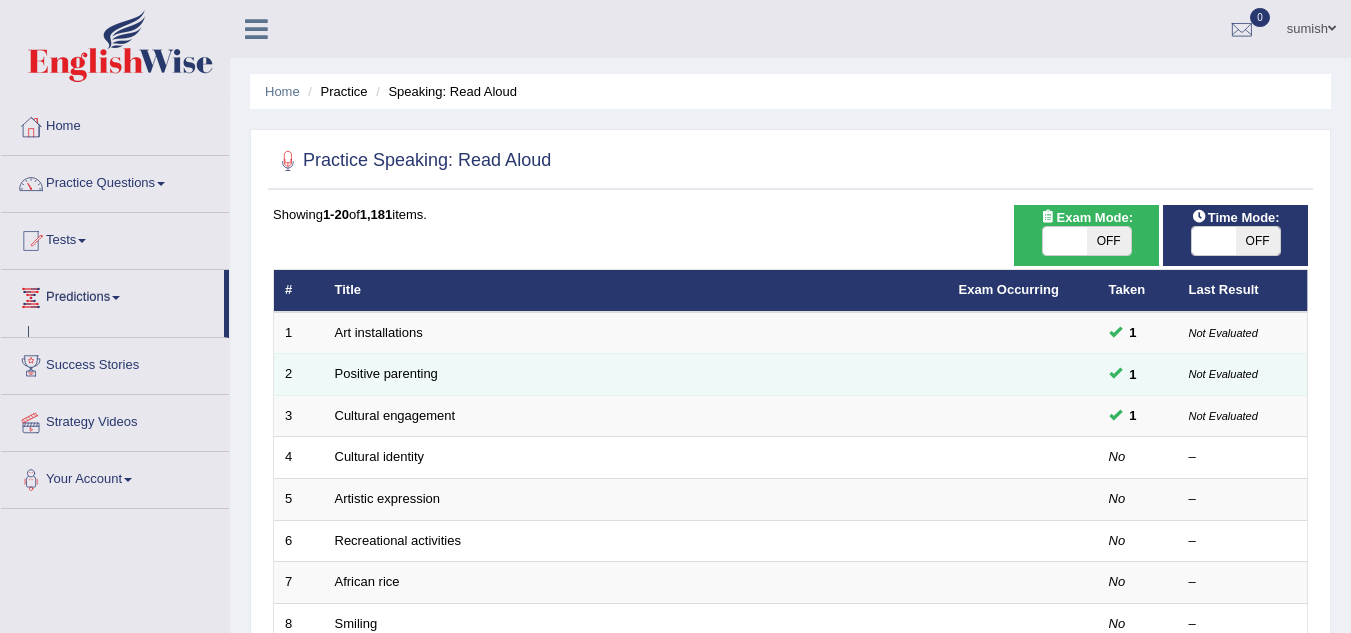 scroll, scrollTop: 0, scrollLeft: 0, axis: both 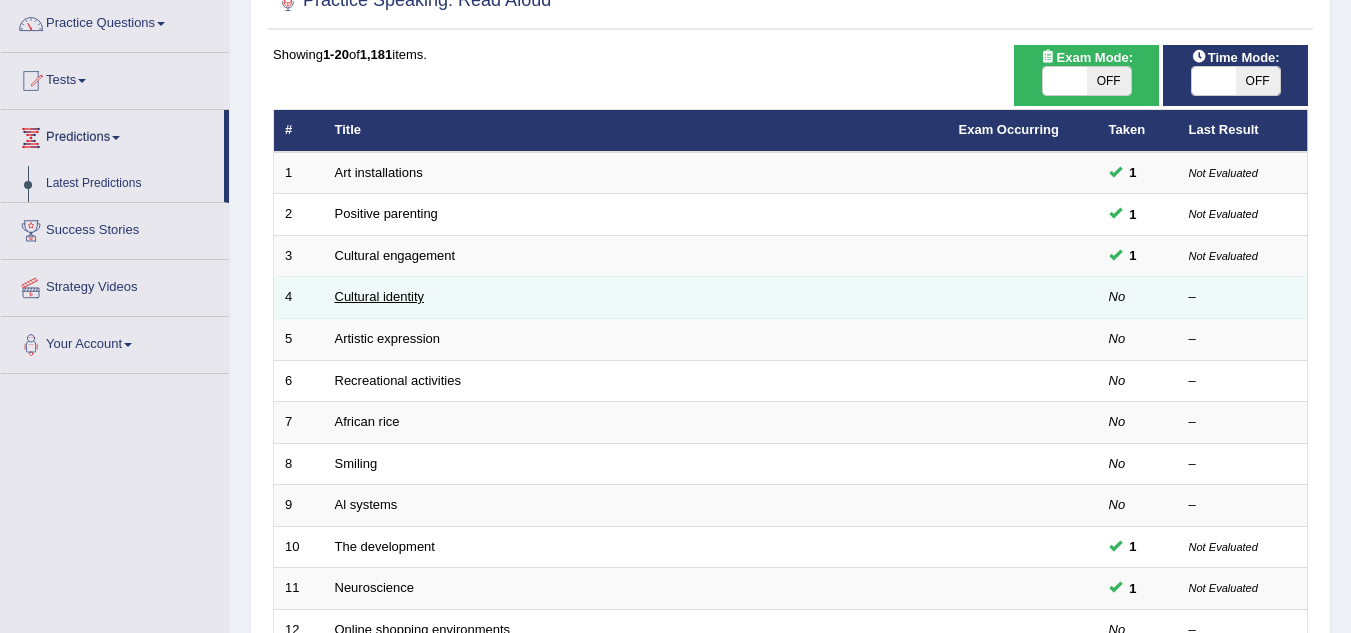 click on "Cultural identity" at bounding box center (380, 296) 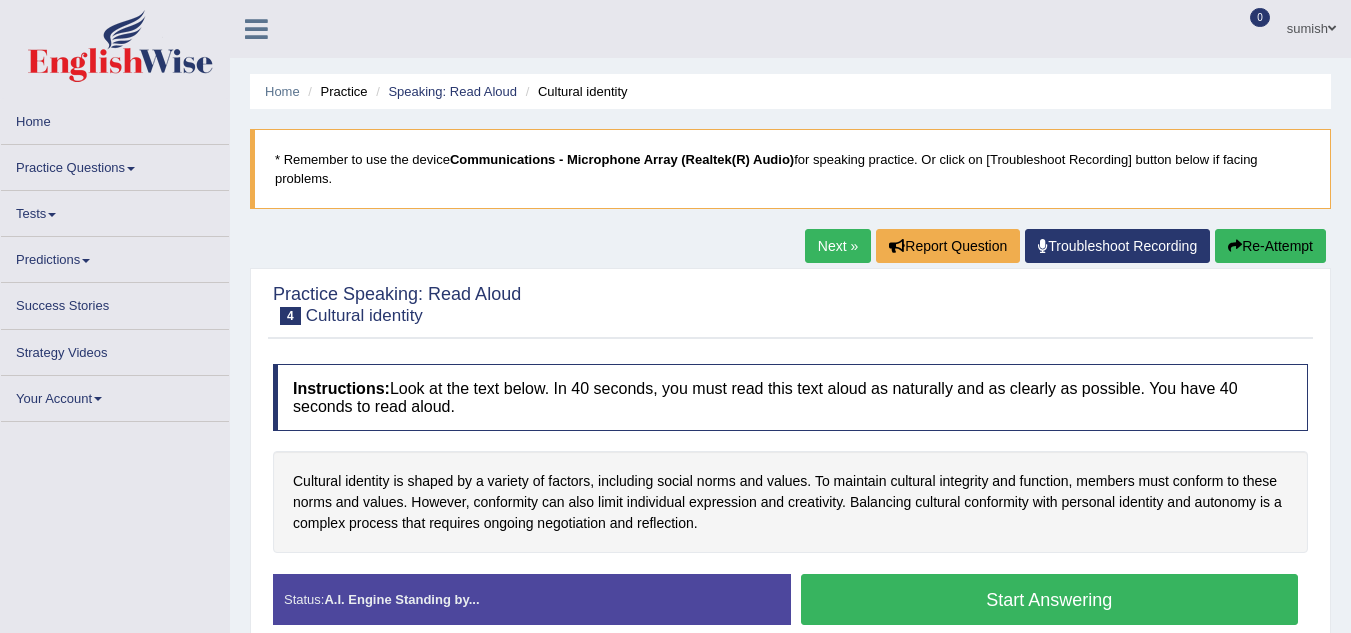 scroll, scrollTop: 0, scrollLeft: 0, axis: both 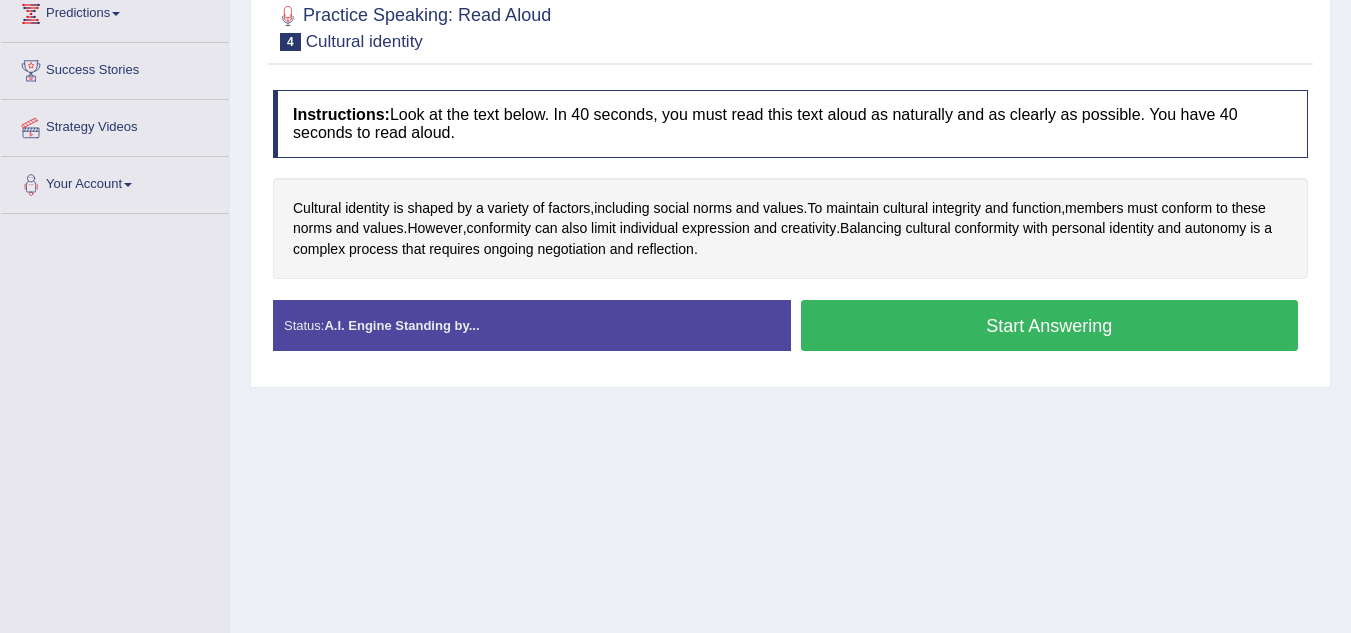 click on "Start Answering" at bounding box center (1050, 325) 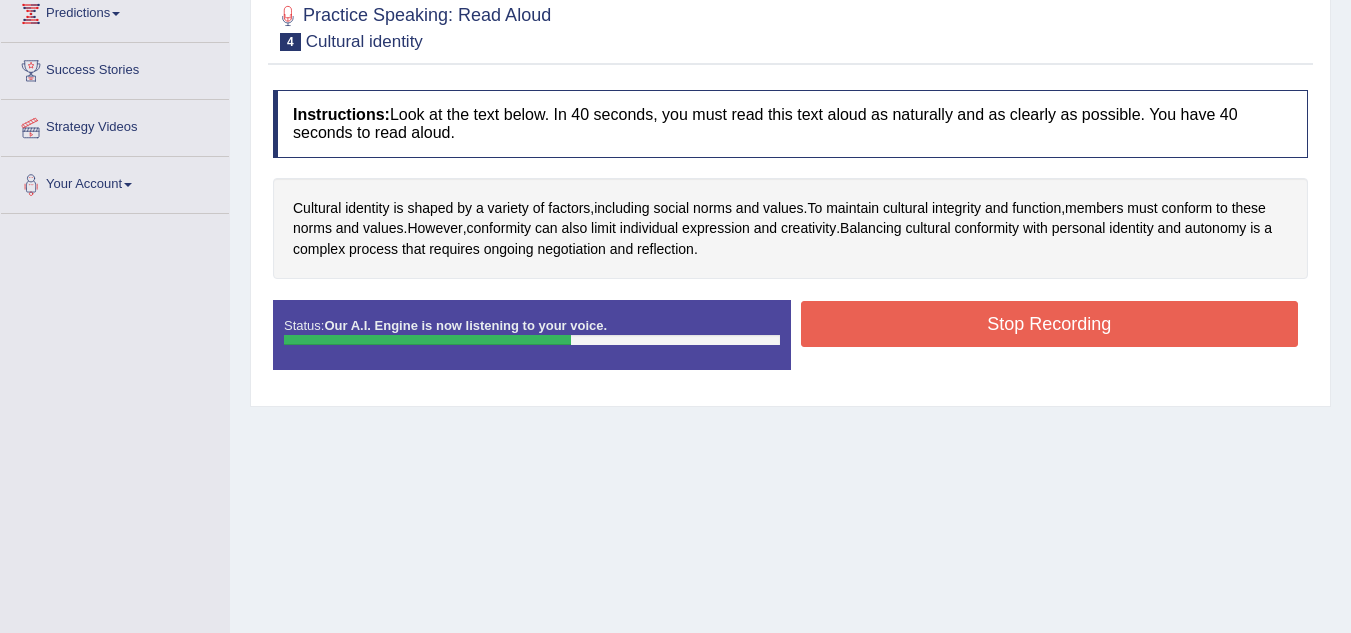 click on "Stop Recording" at bounding box center [1050, 324] 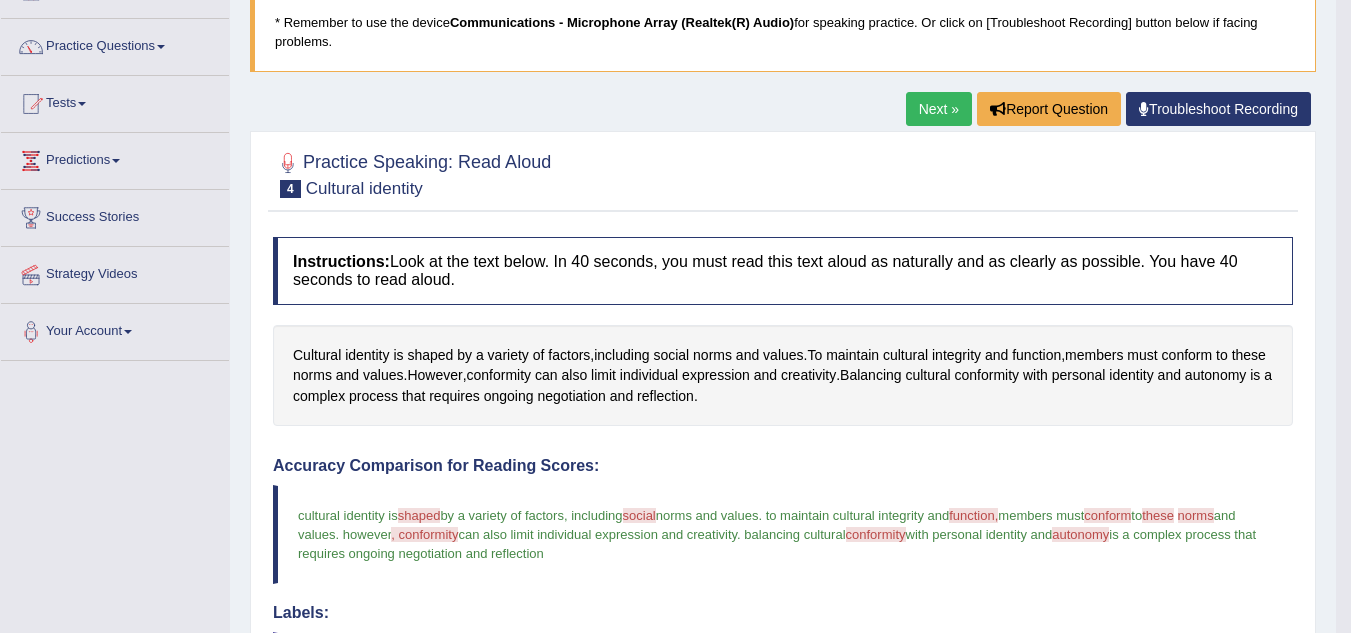 scroll, scrollTop: 0, scrollLeft: 0, axis: both 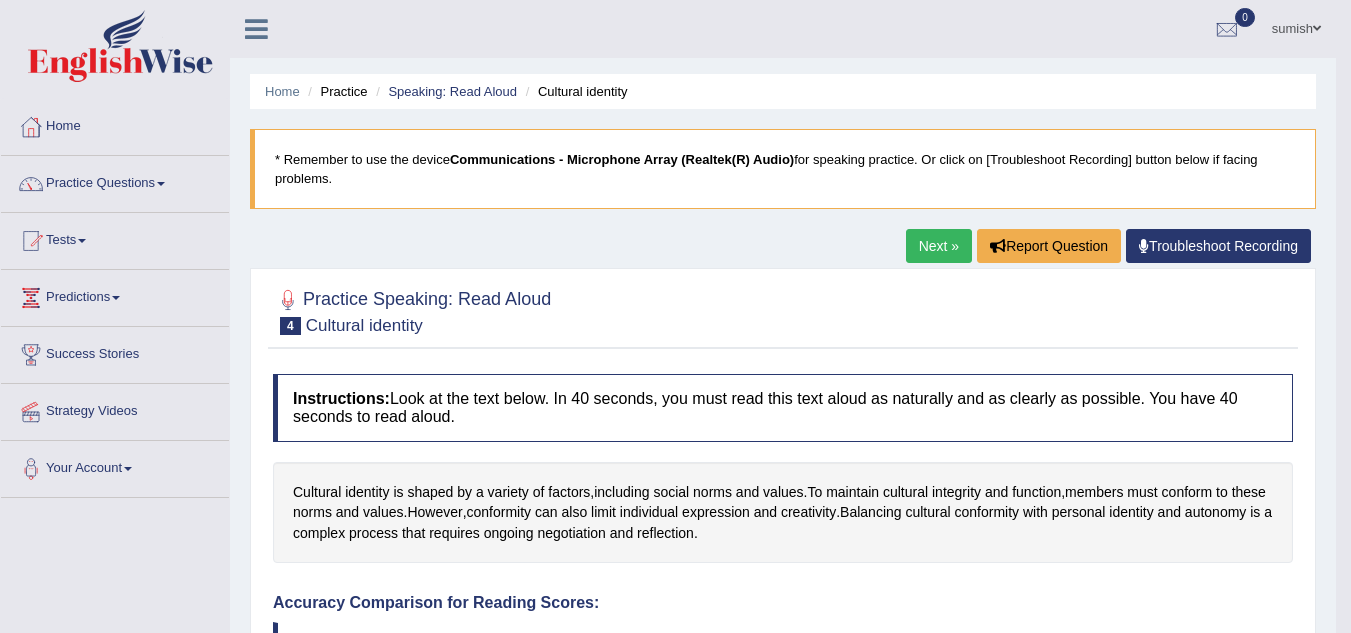 click on "Next »" at bounding box center (939, 246) 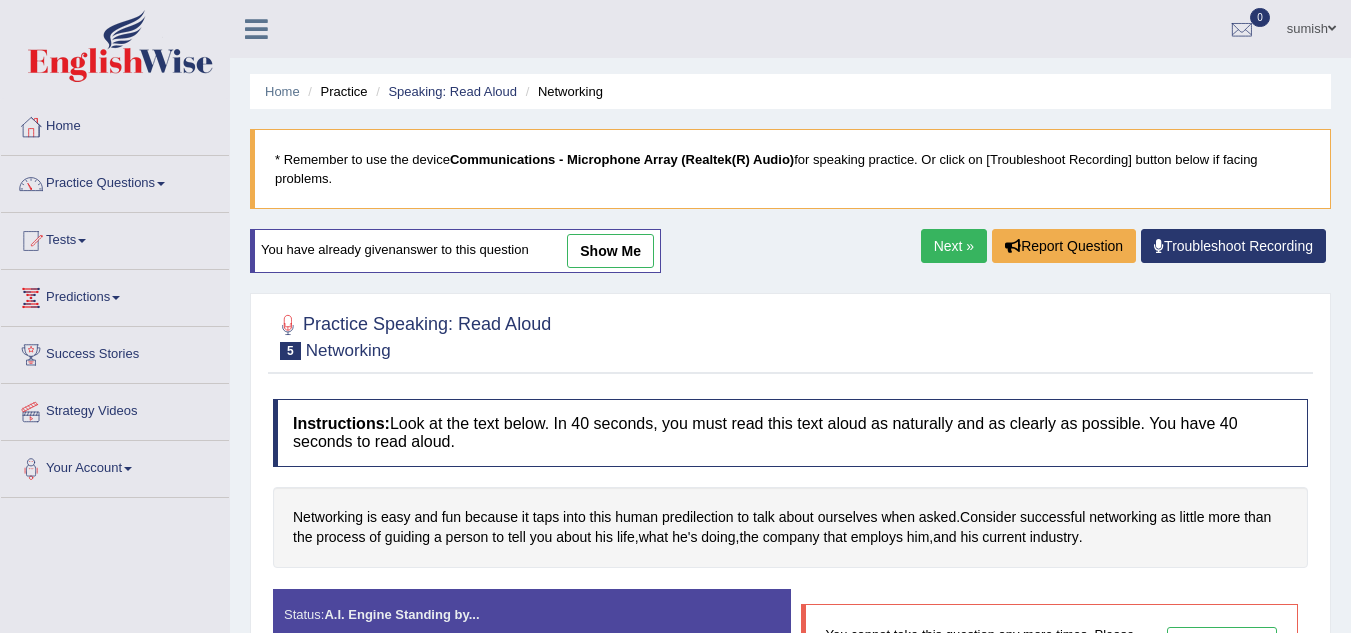 scroll, scrollTop: 0, scrollLeft: 0, axis: both 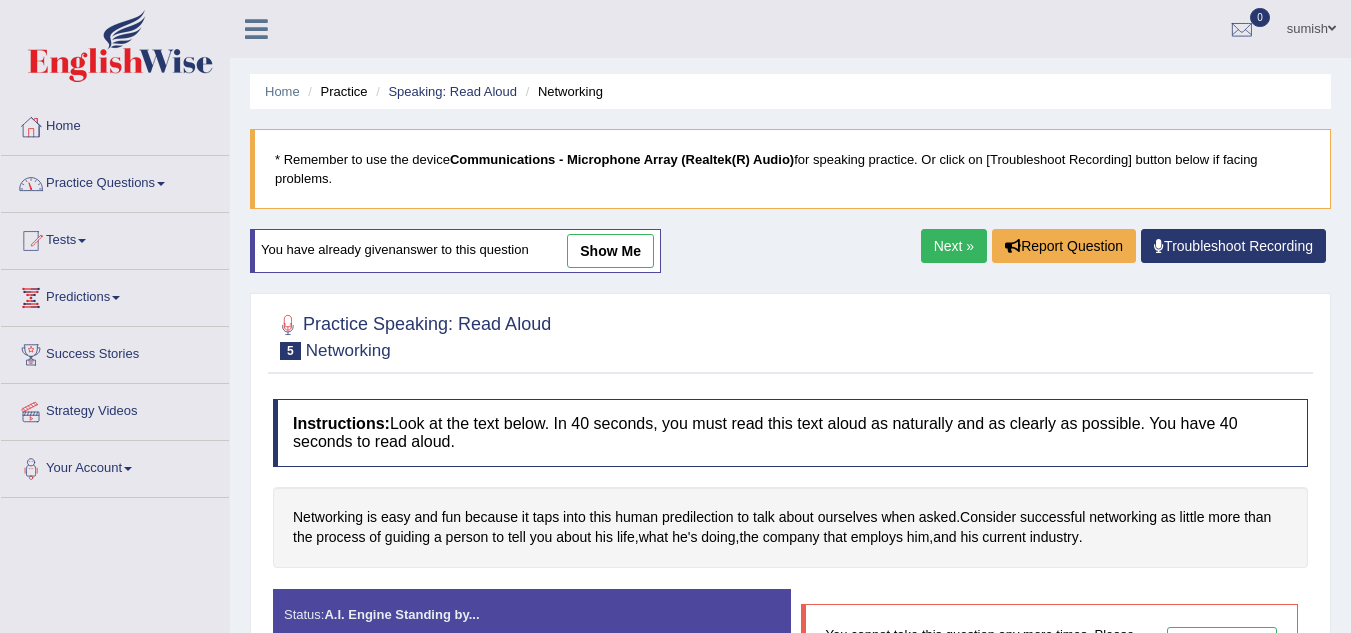 click on "Practice Questions" at bounding box center [115, 181] 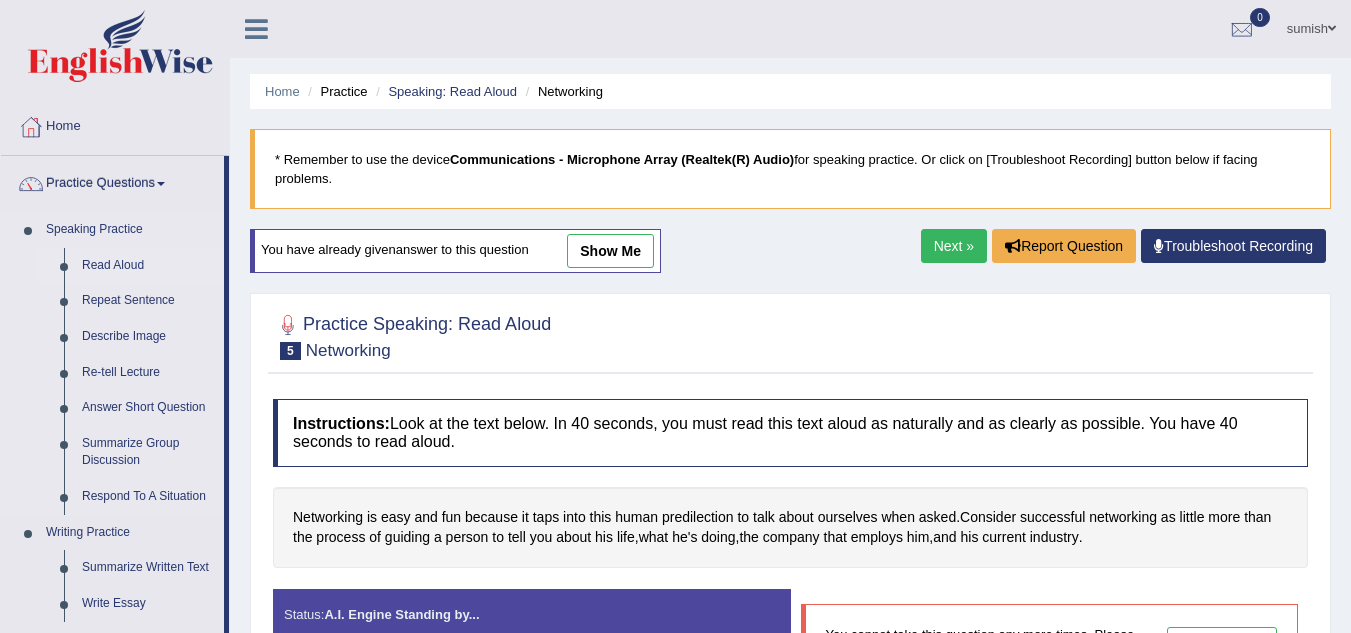 click on "Read Aloud" at bounding box center [148, 266] 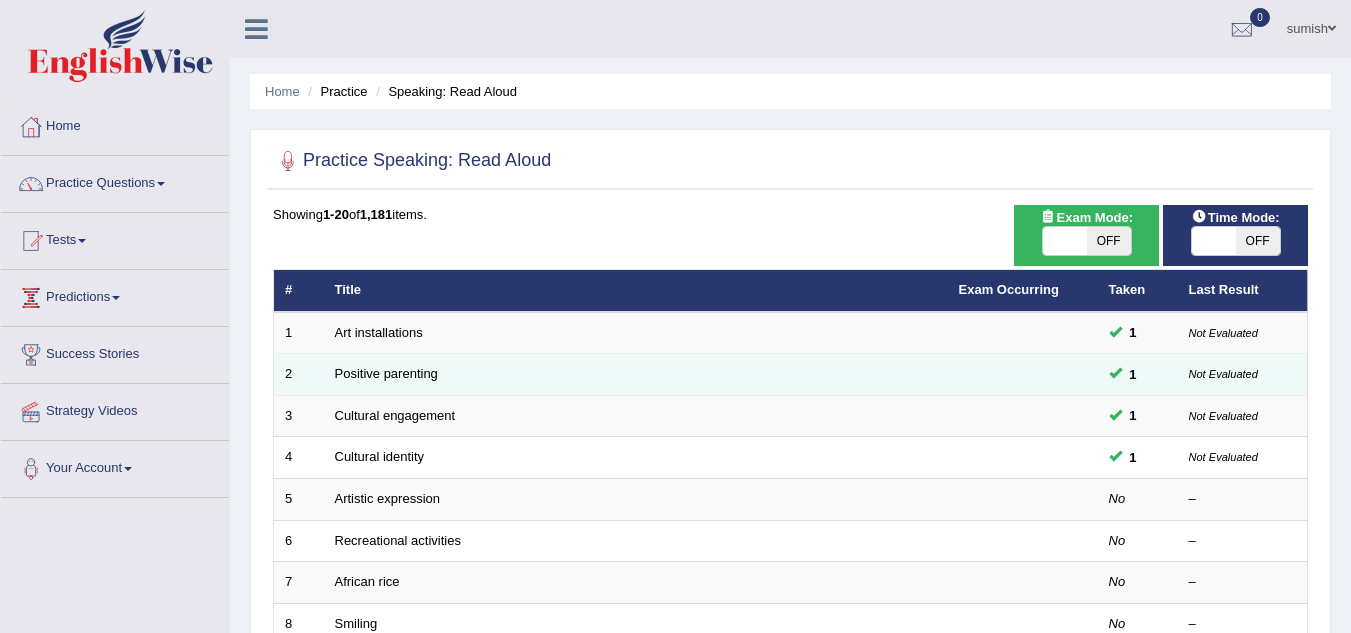 scroll, scrollTop: 0, scrollLeft: 0, axis: both 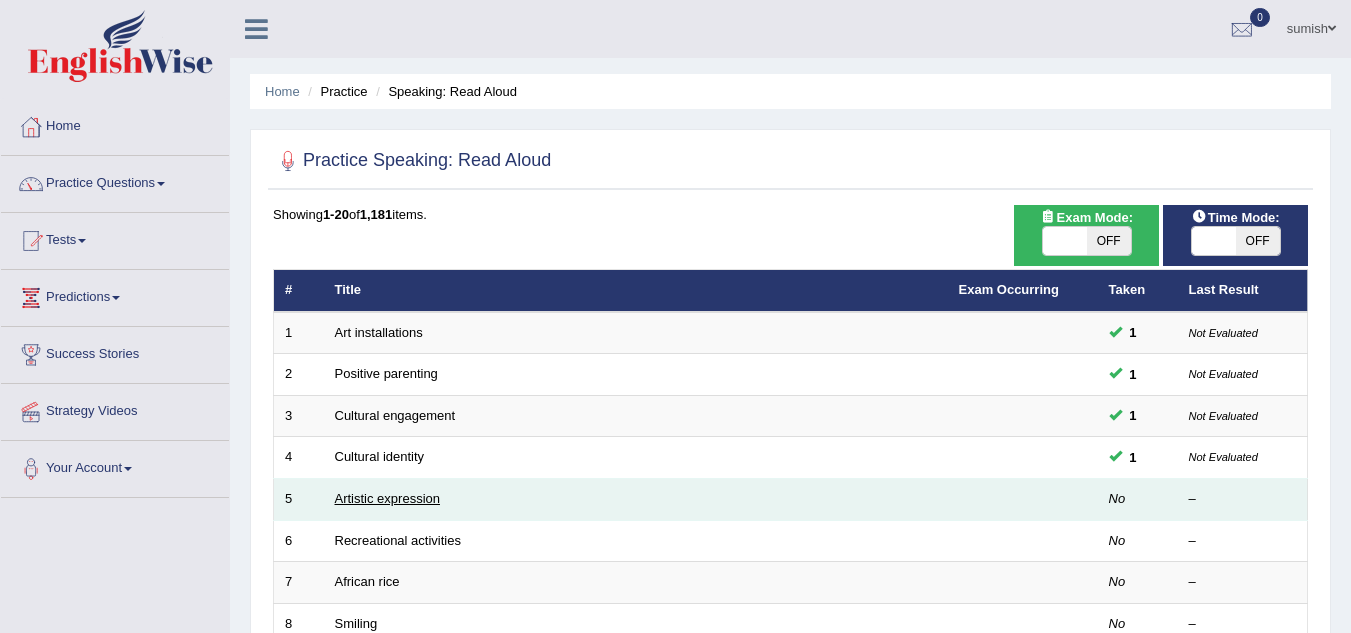 click on "Artistic expression" at bounding box center [387, 498] 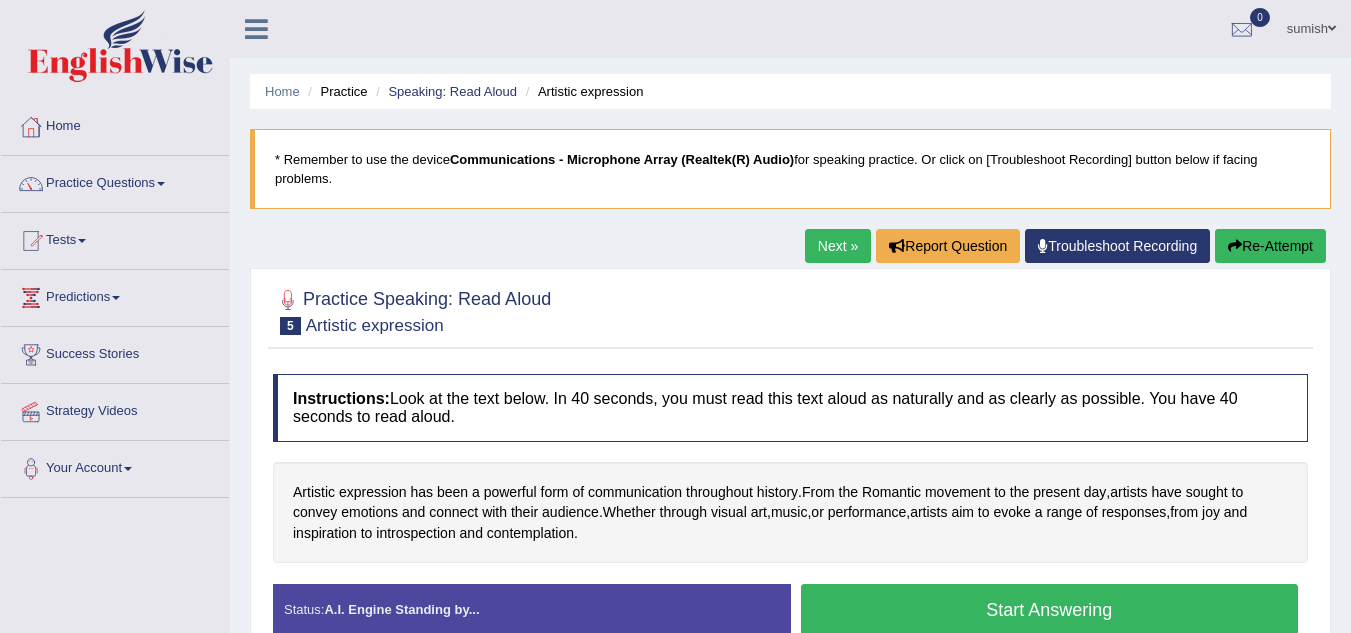 scroll, scrollTop: 0, scrollLeft: 0, axis: both 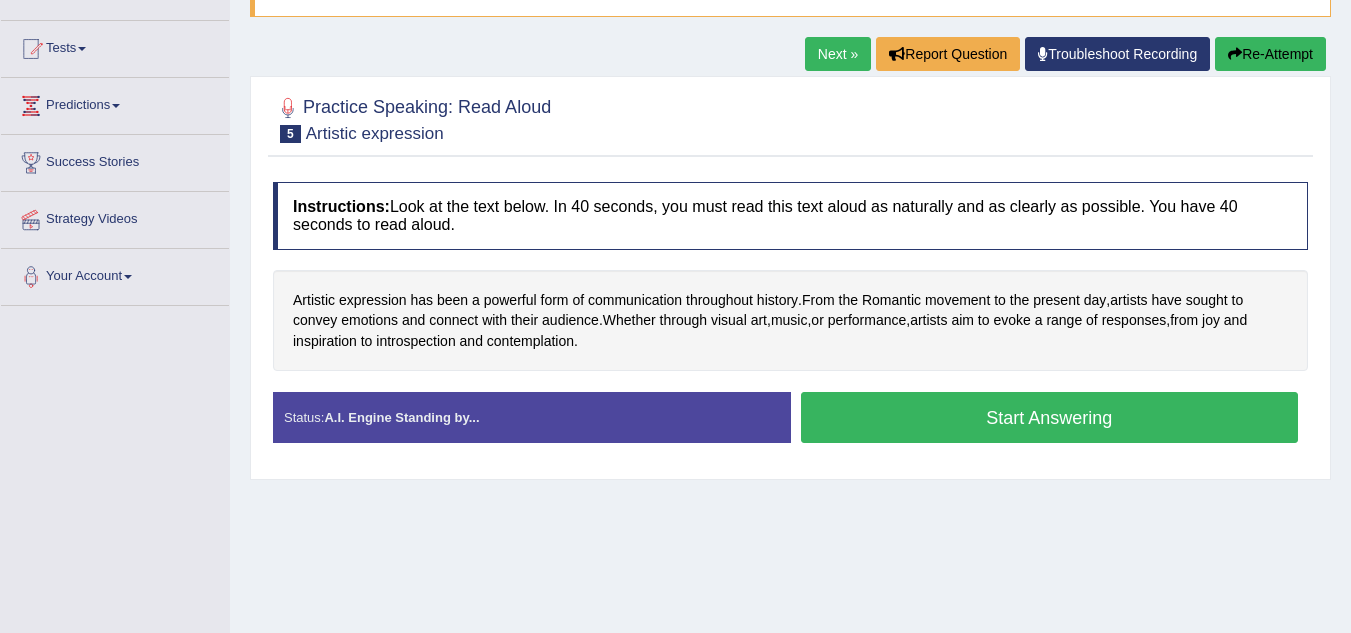 click on "Start Answering" at bounding box center (1050, 417) 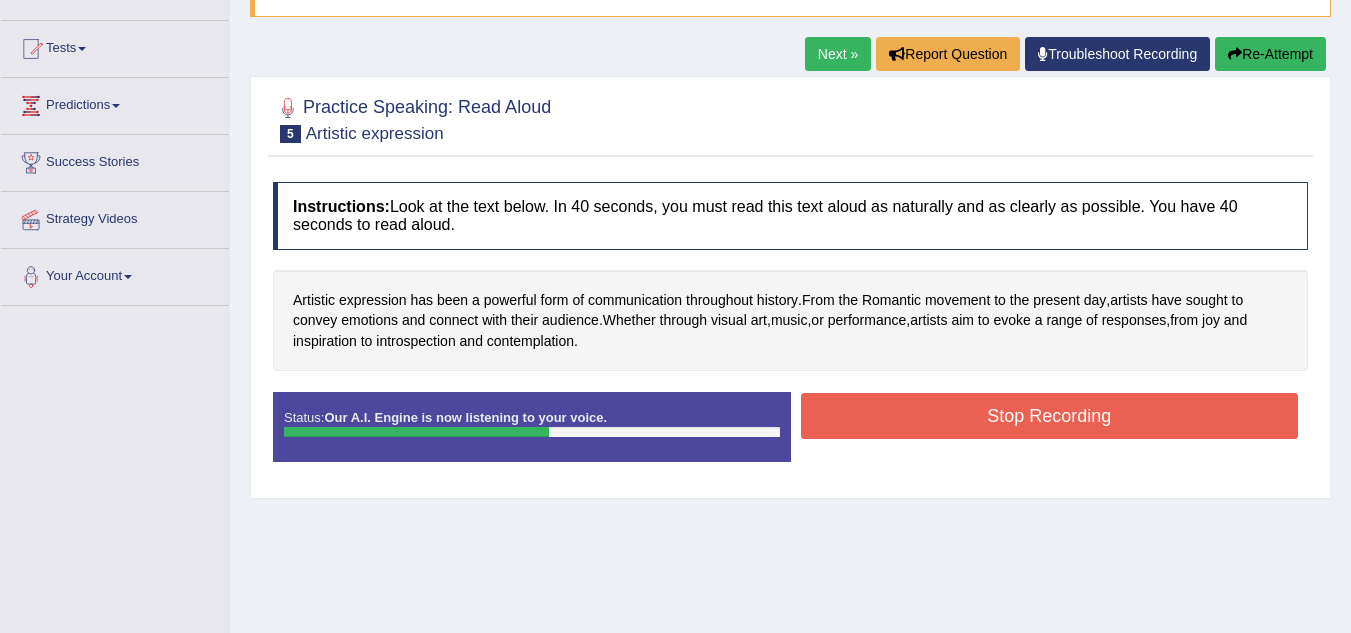 click on "Stop Recording" at bounding box center (1050, 416) 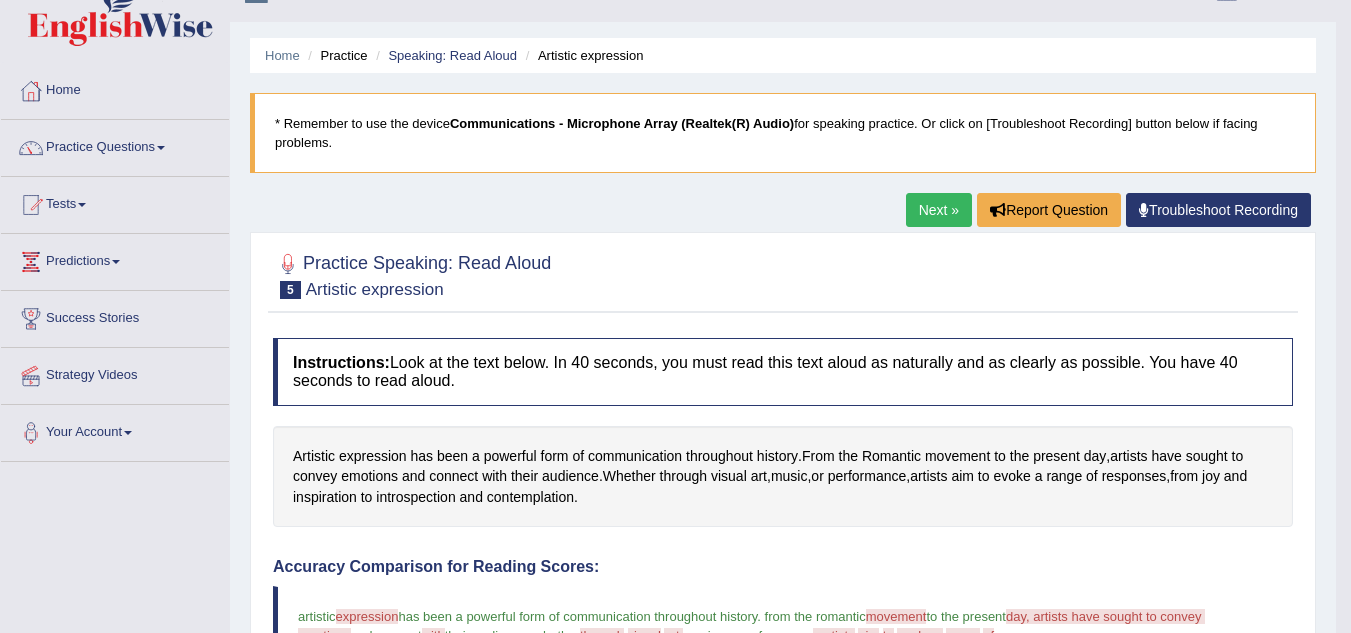 scroll, scrollTop: 0, scrollLeft: 0, axis: both 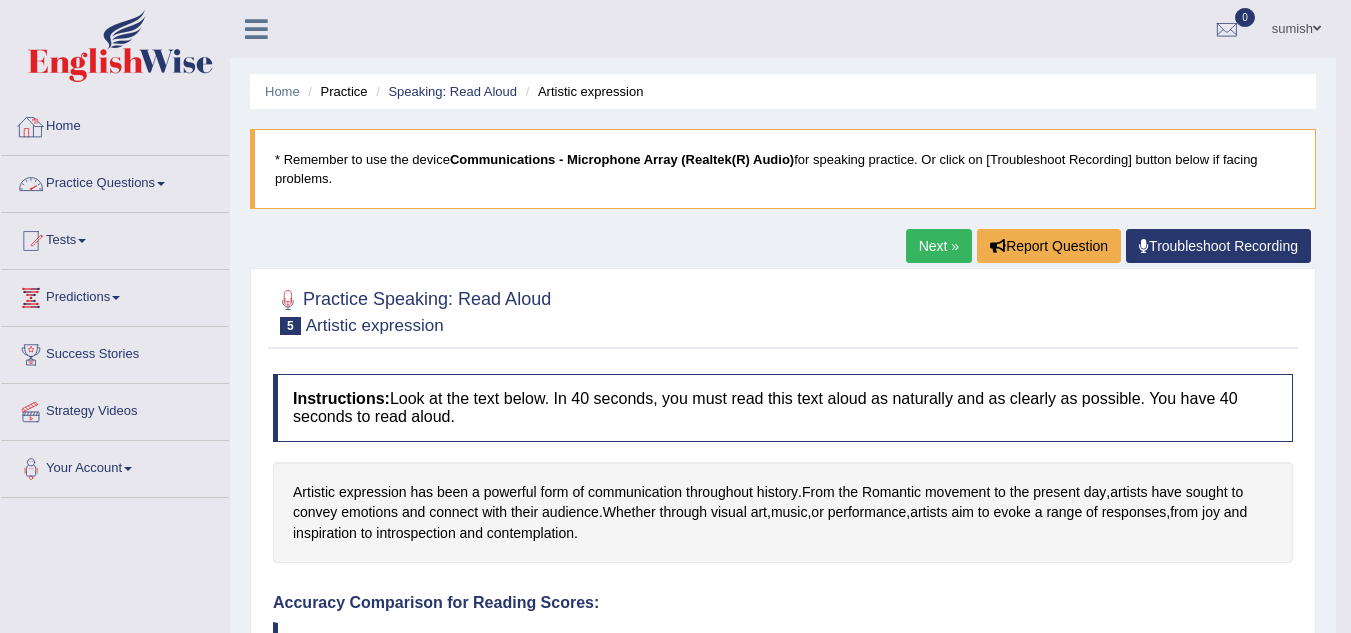 click on "Practice Questions" at bounding box center [115, 181] 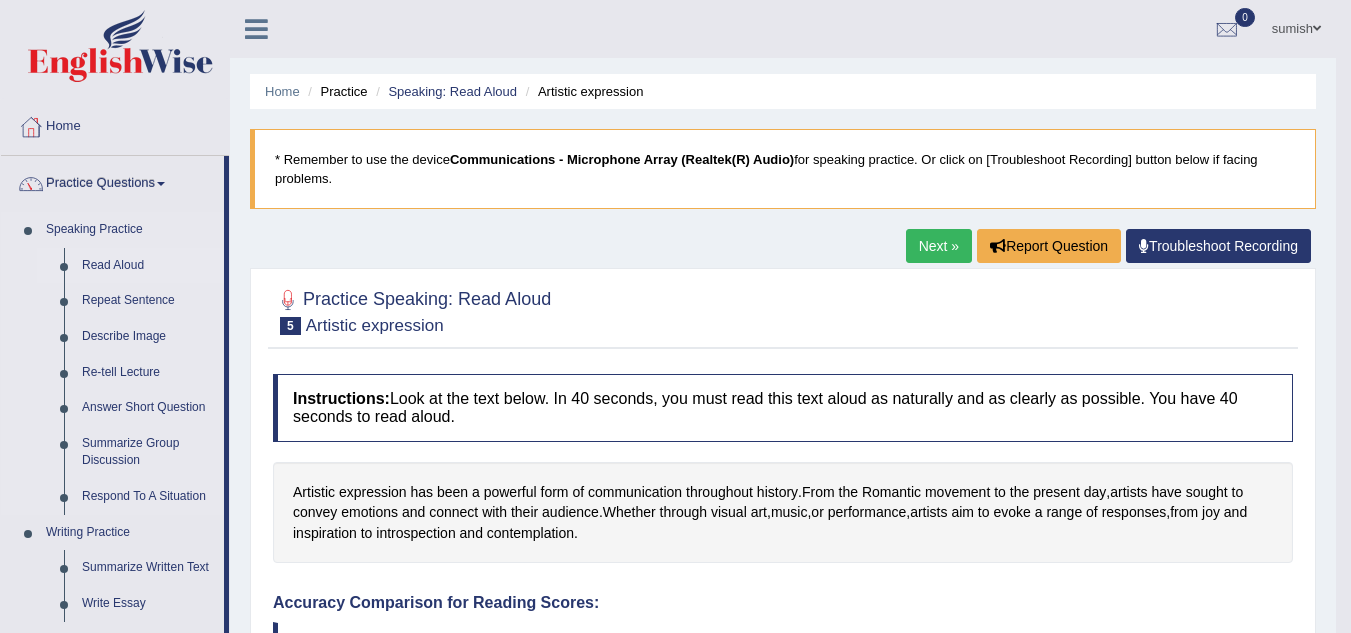 click on "Read Aloud" at bounding box center [148, 266] 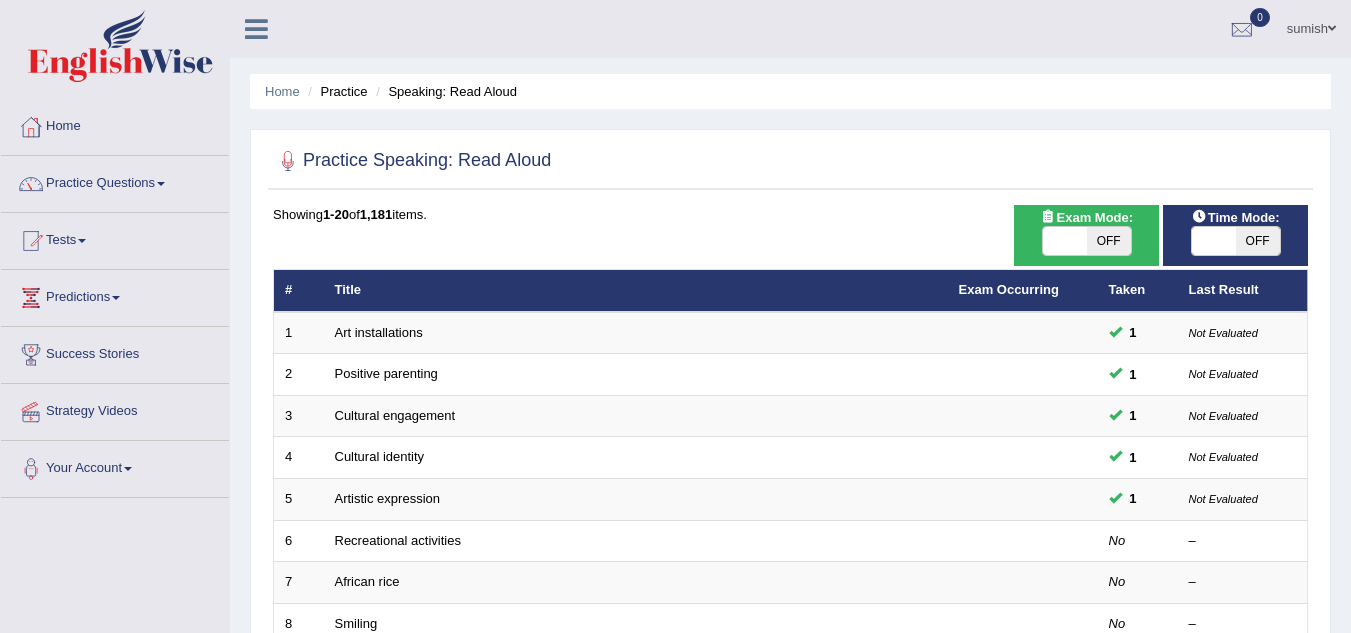 scroll, scrollTop: 0, scrollLeft: 0, axis: both 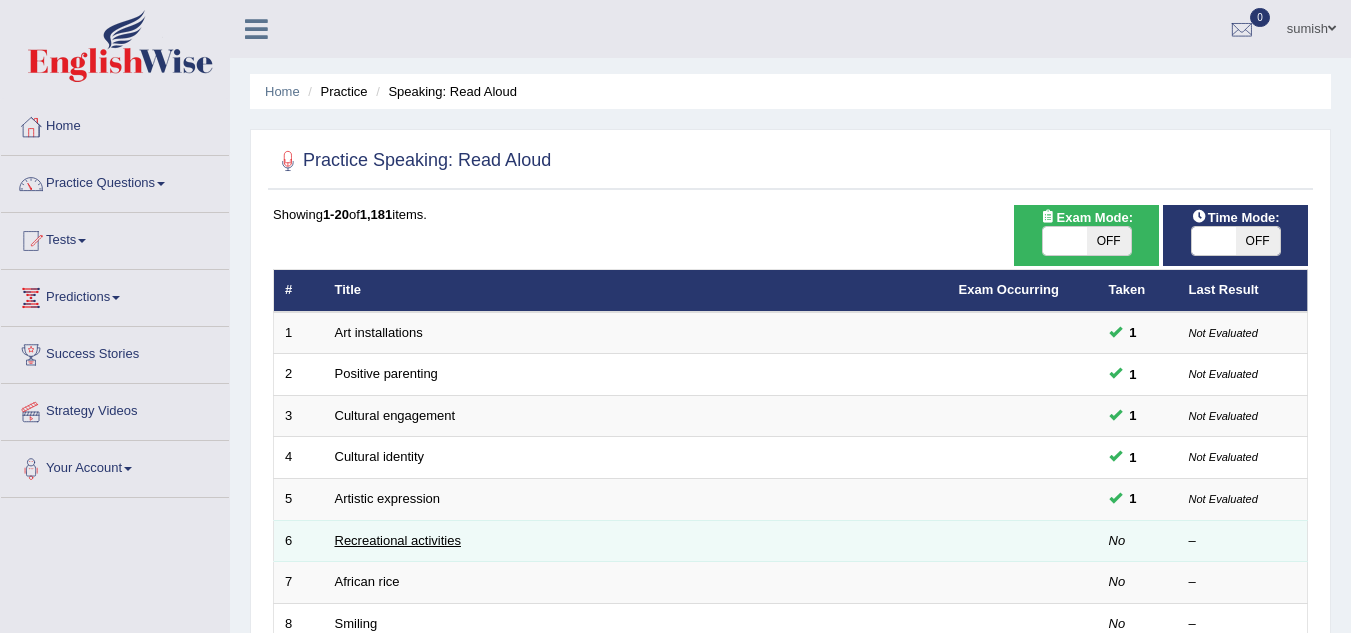 click on "Recreational activities" at bounding box center (398, 540) 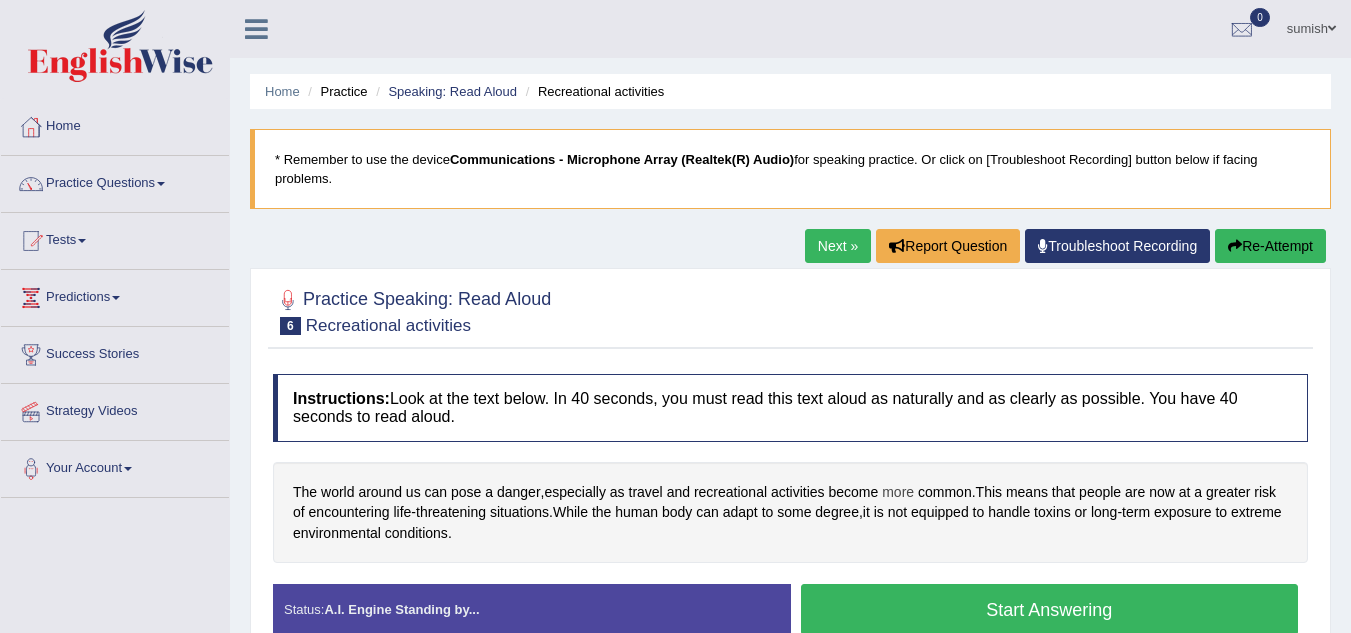 scroll, scrollTop: 0, scrollLeft: 0, axis: both 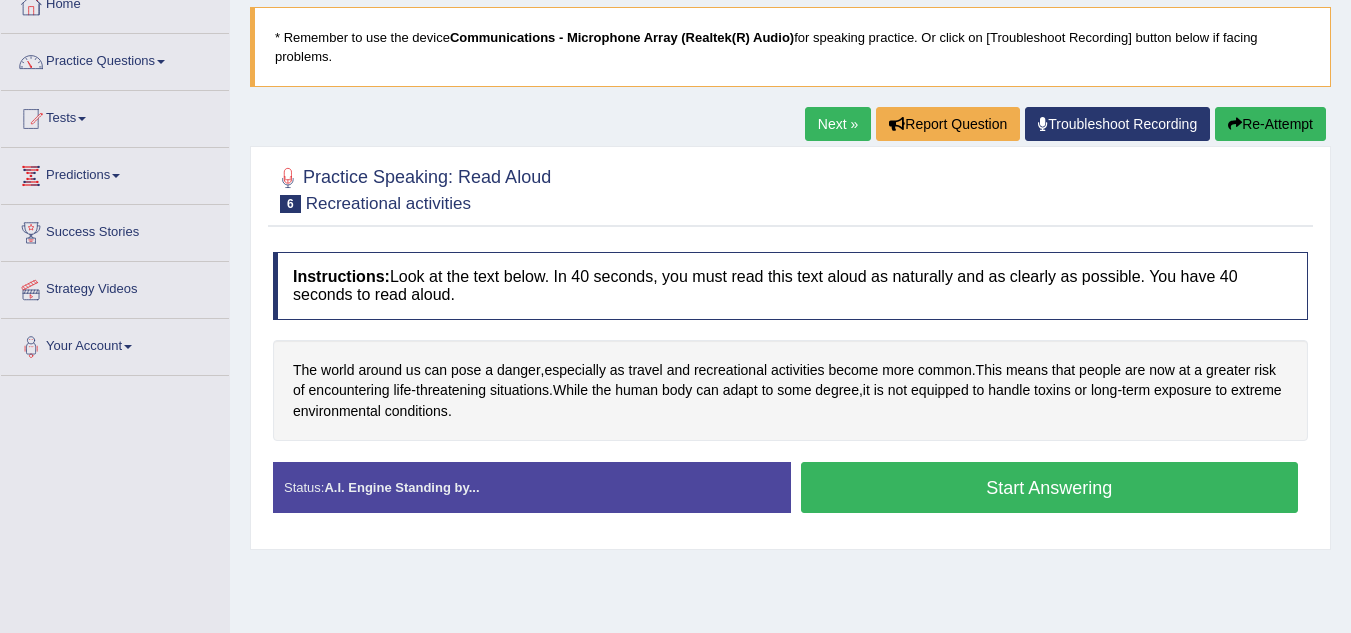 click on "Start Answering" at bounding box center [1050, 487] 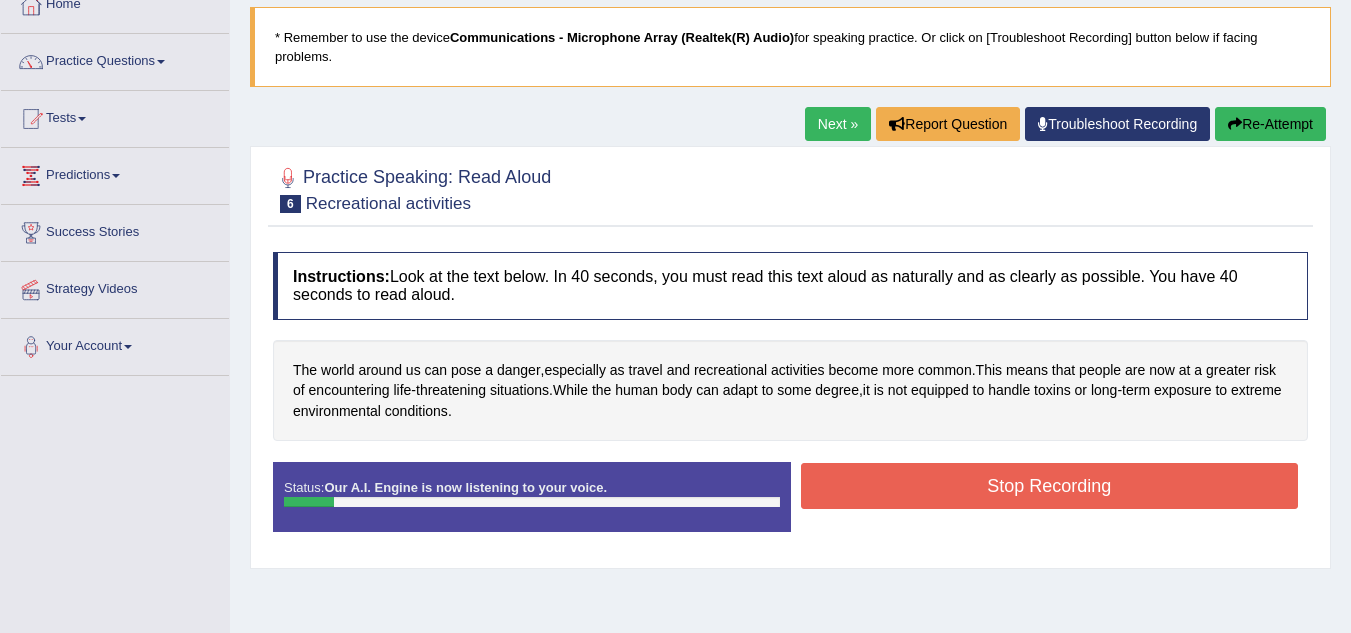click on "Stop Recording" at bounding box center (1050, 486) 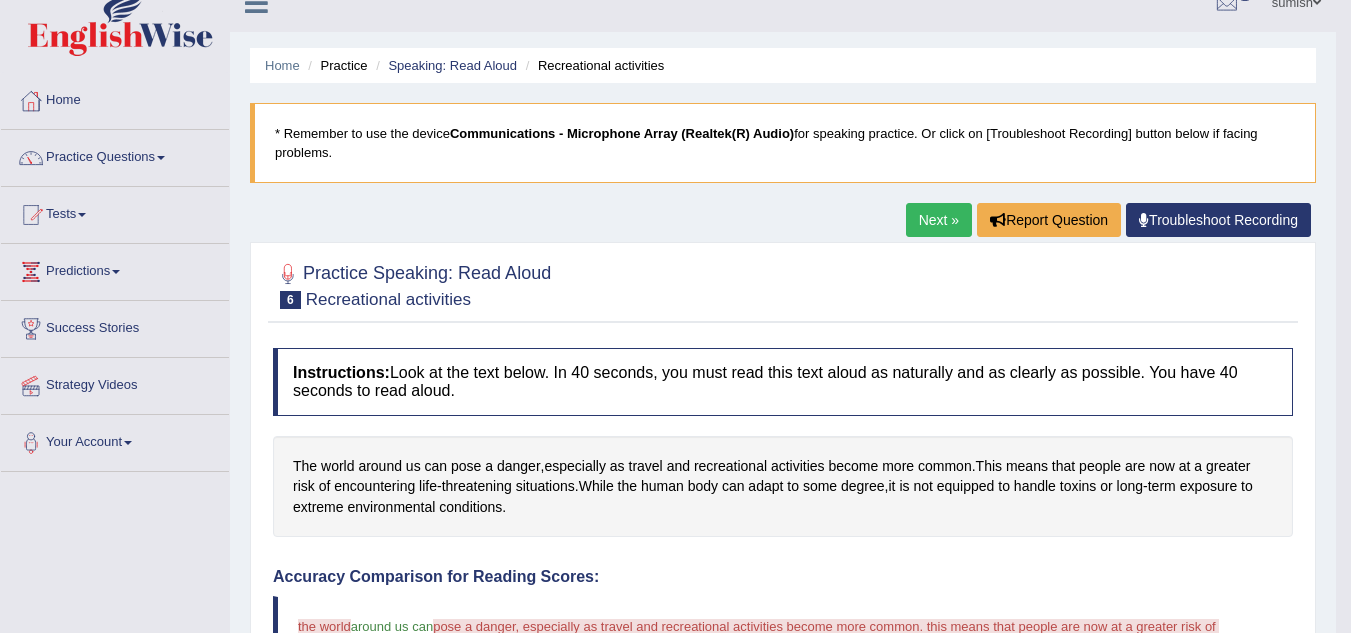 scroll, scrollTop: 0, scrollLeft: 0, axis: both 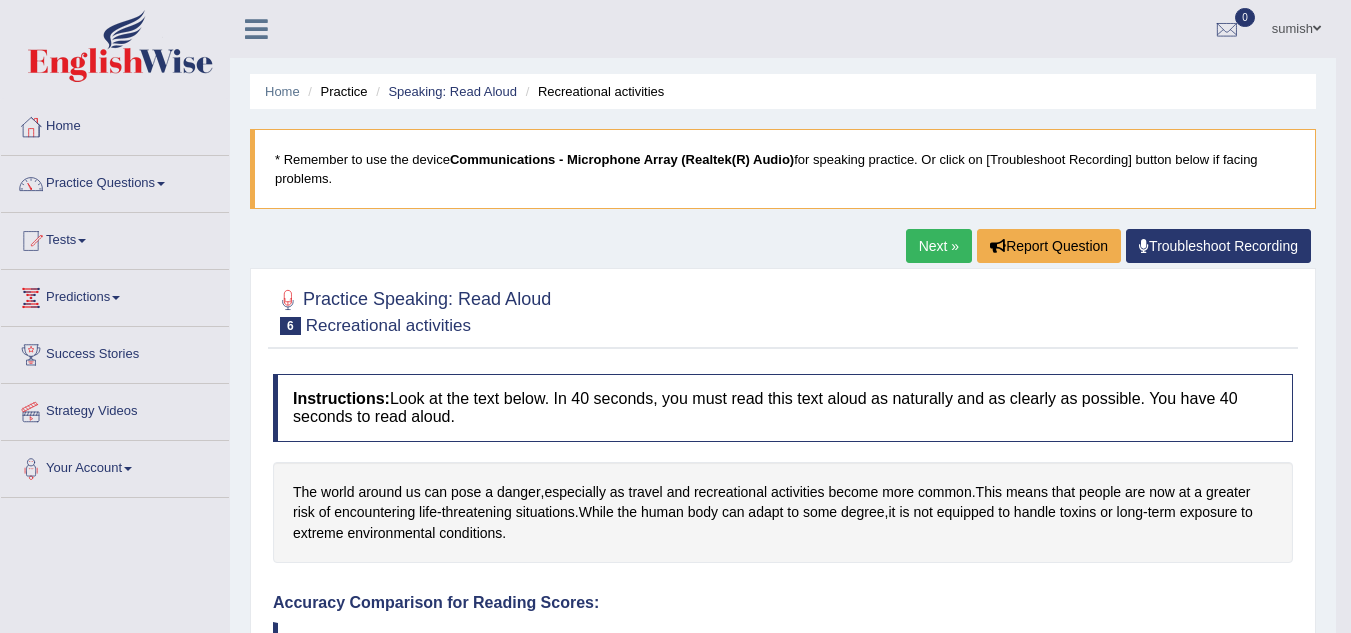 click on "Next »" at bounding box center [939, 246] 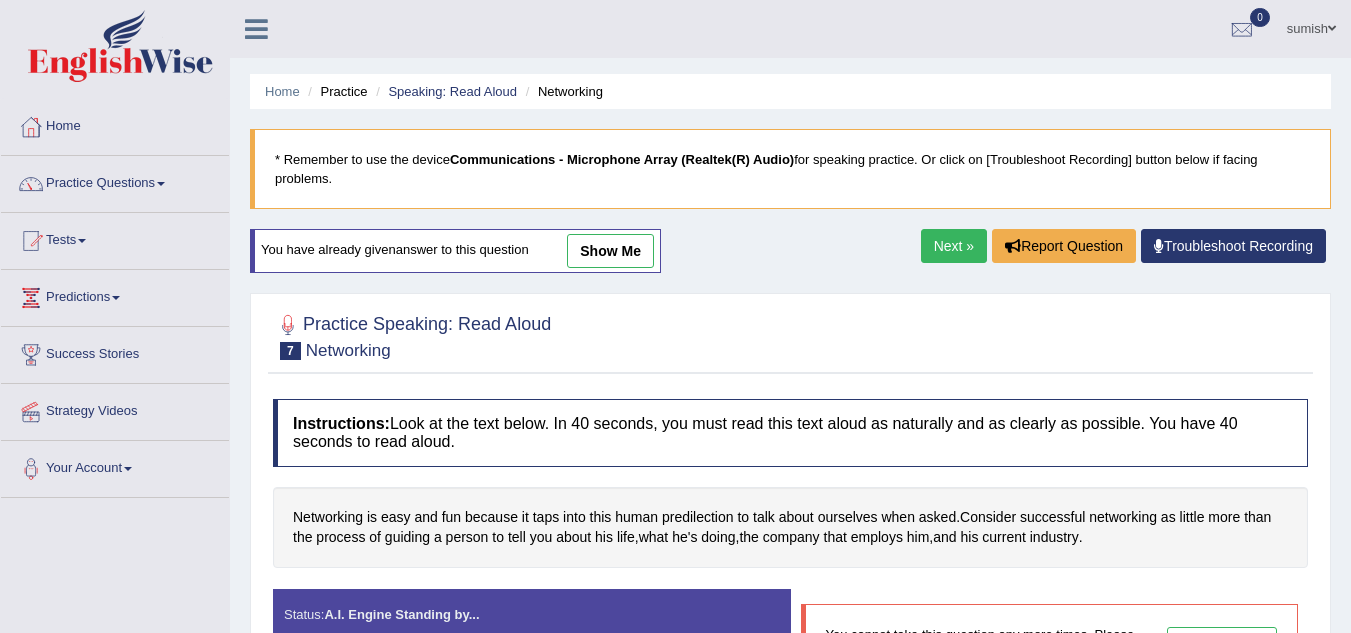 scroll, scrollTop: 0, scrollLeft: 0, axis: both 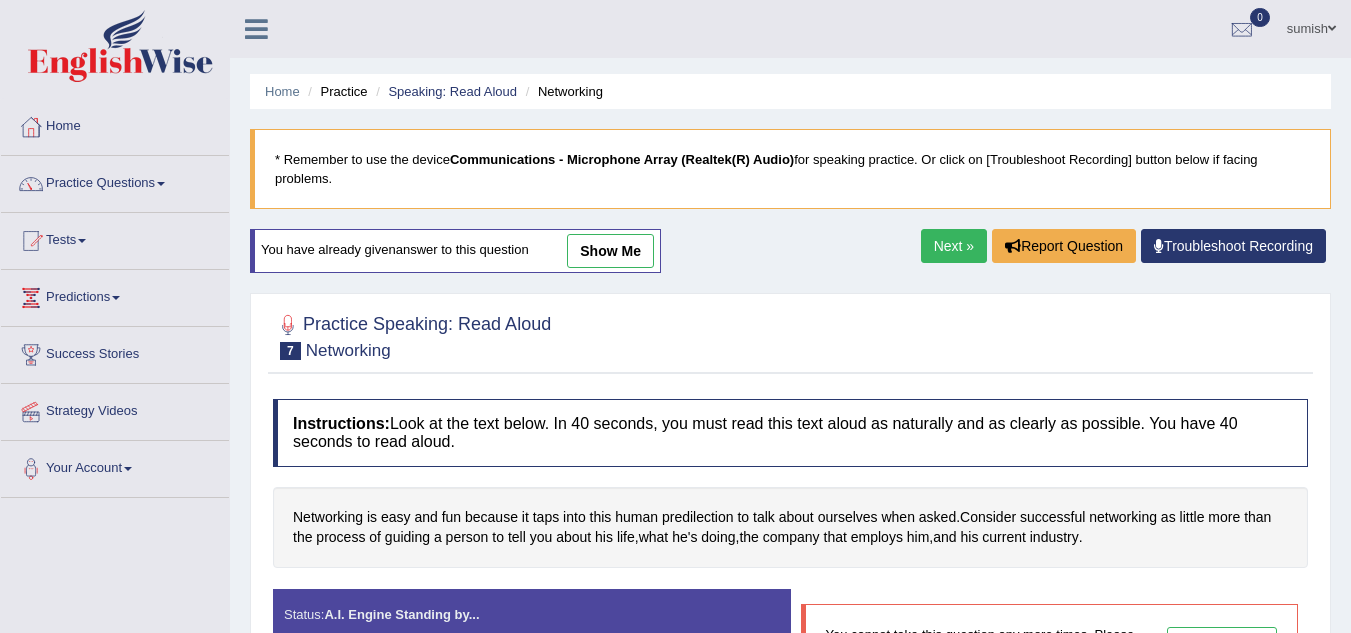 click on "Next »" at bounding box center [954, 246] 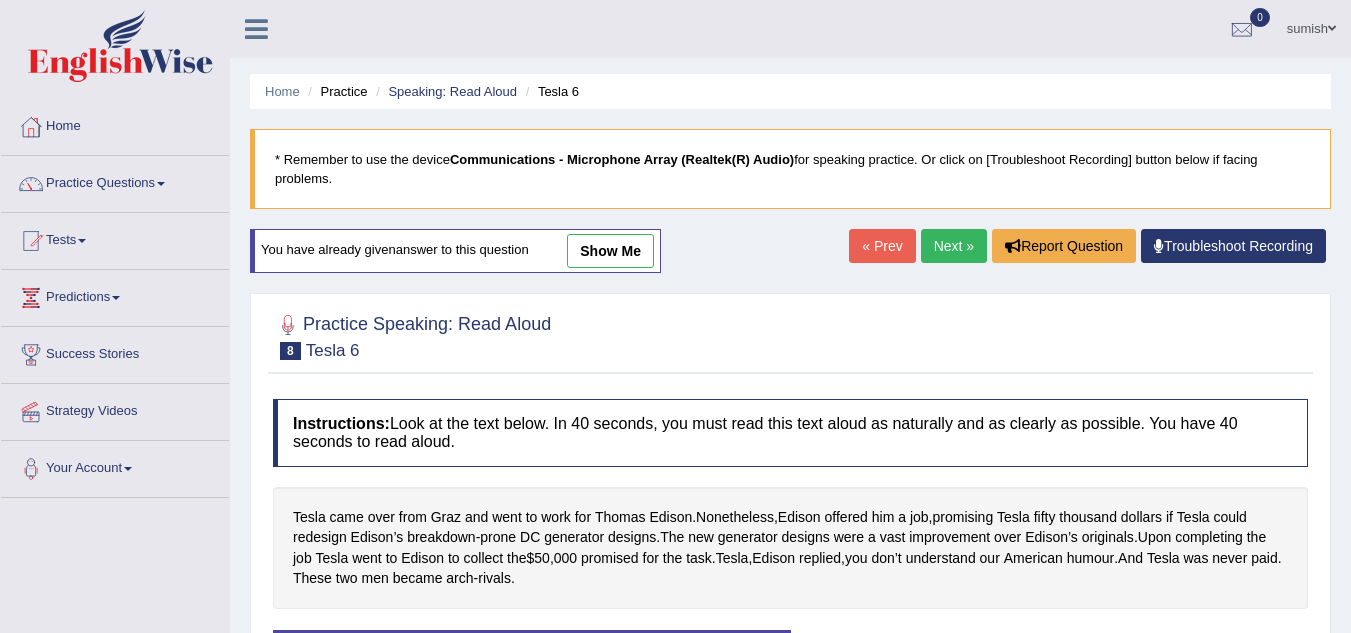 scroll, scrollTop: 0, scrollLeft: 0, axis: both 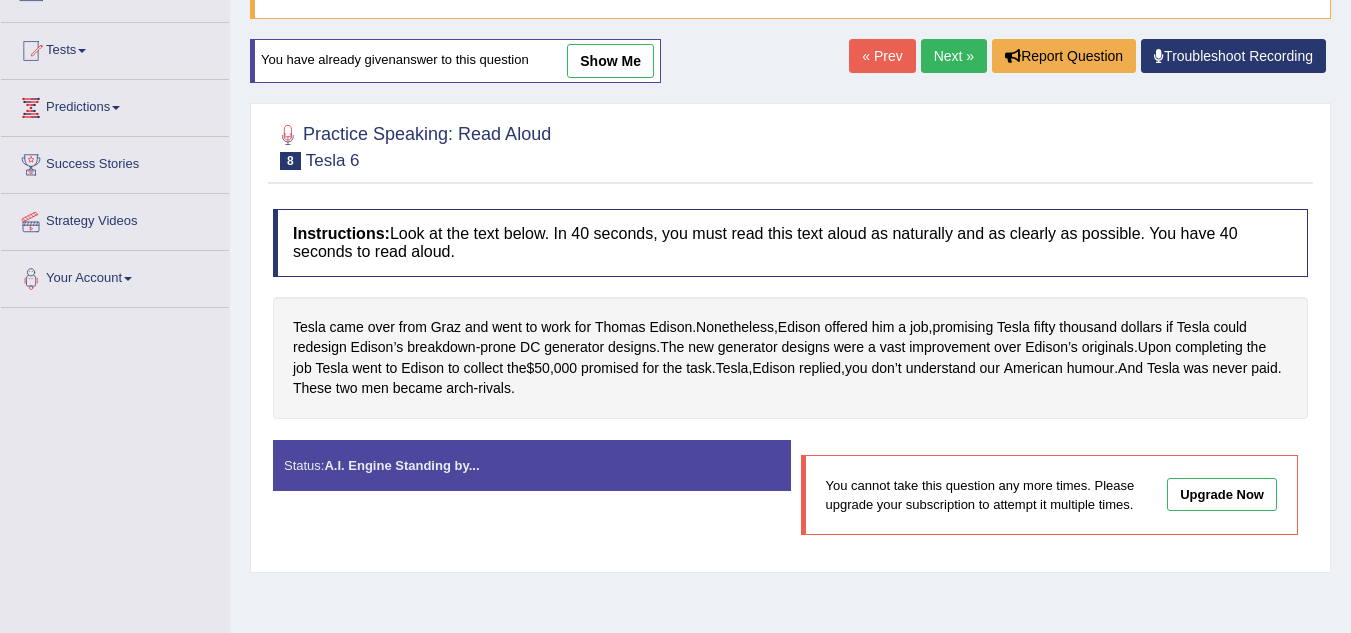 click on "Next »" at bounding box center (954, 56) 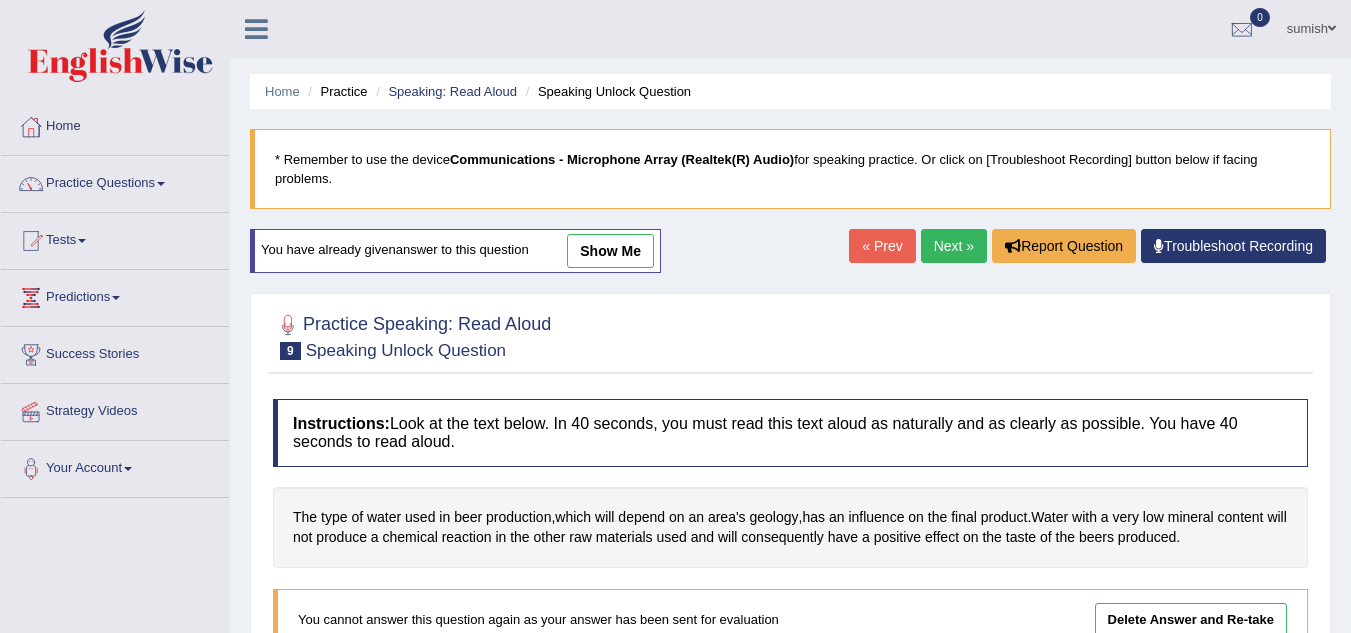 scroll, scrollTop: 0, scrollLeft: 0, axis: both 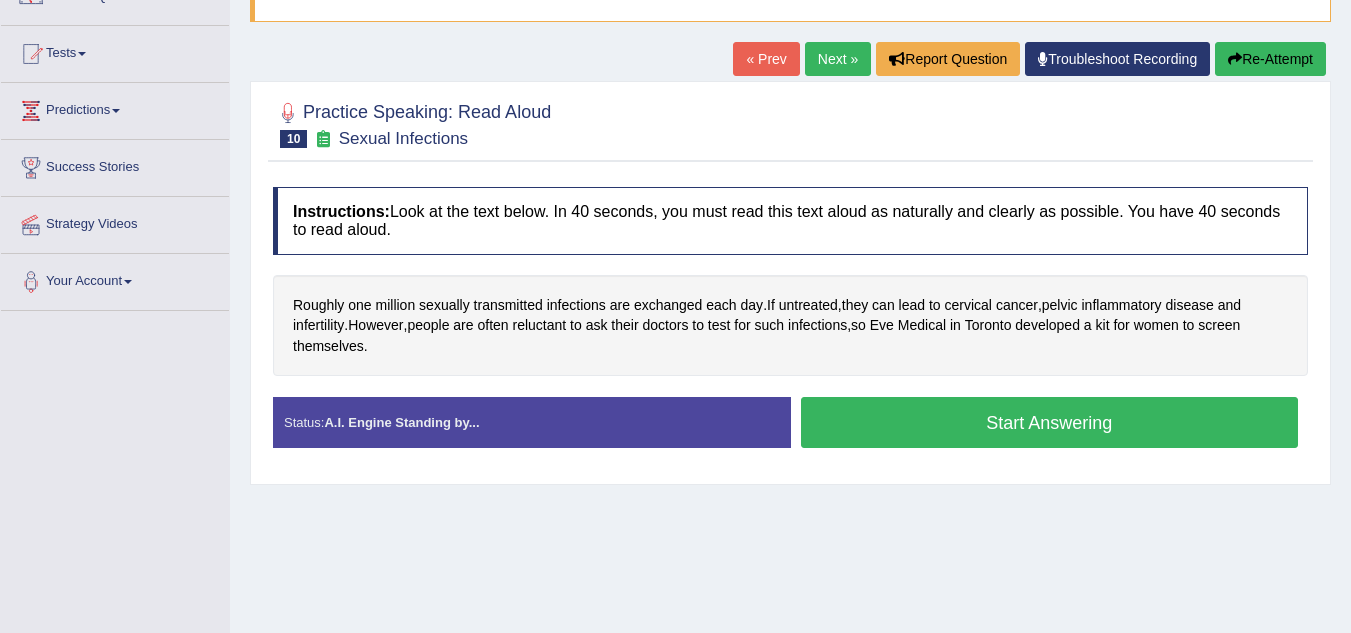 click on "Start Answering" at bounding box center (1050, 422) 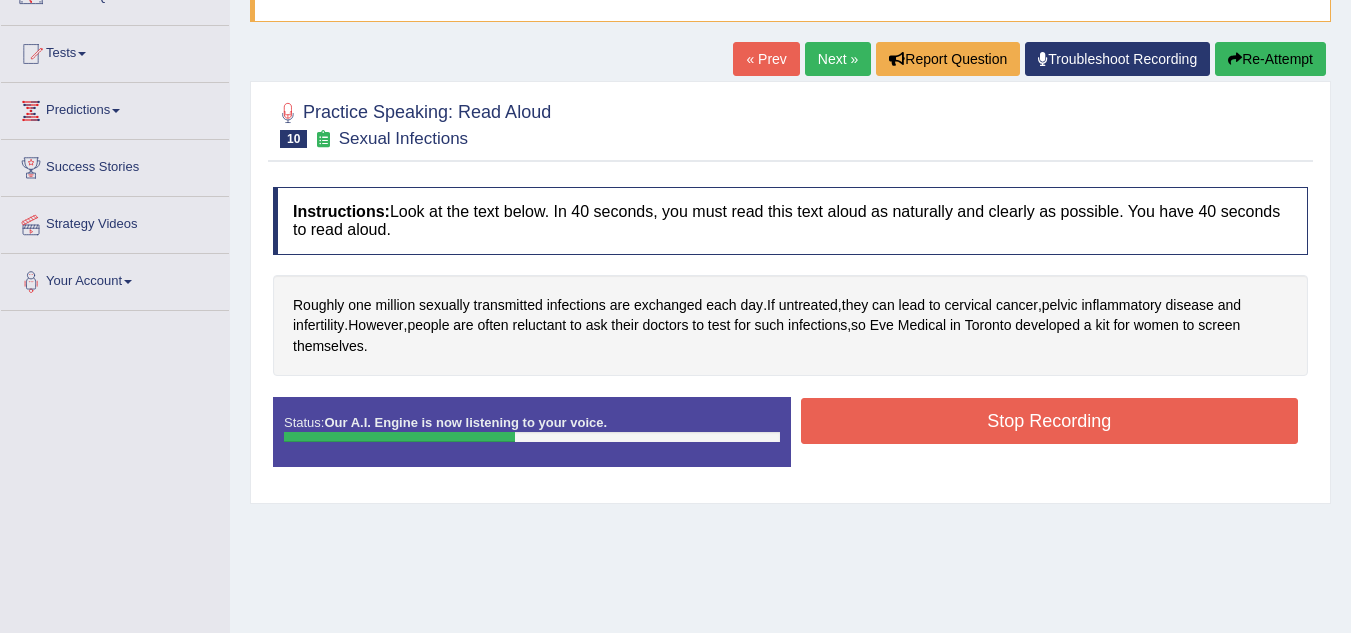 click on "Stop Recording" at bounding box center [1050, 421] 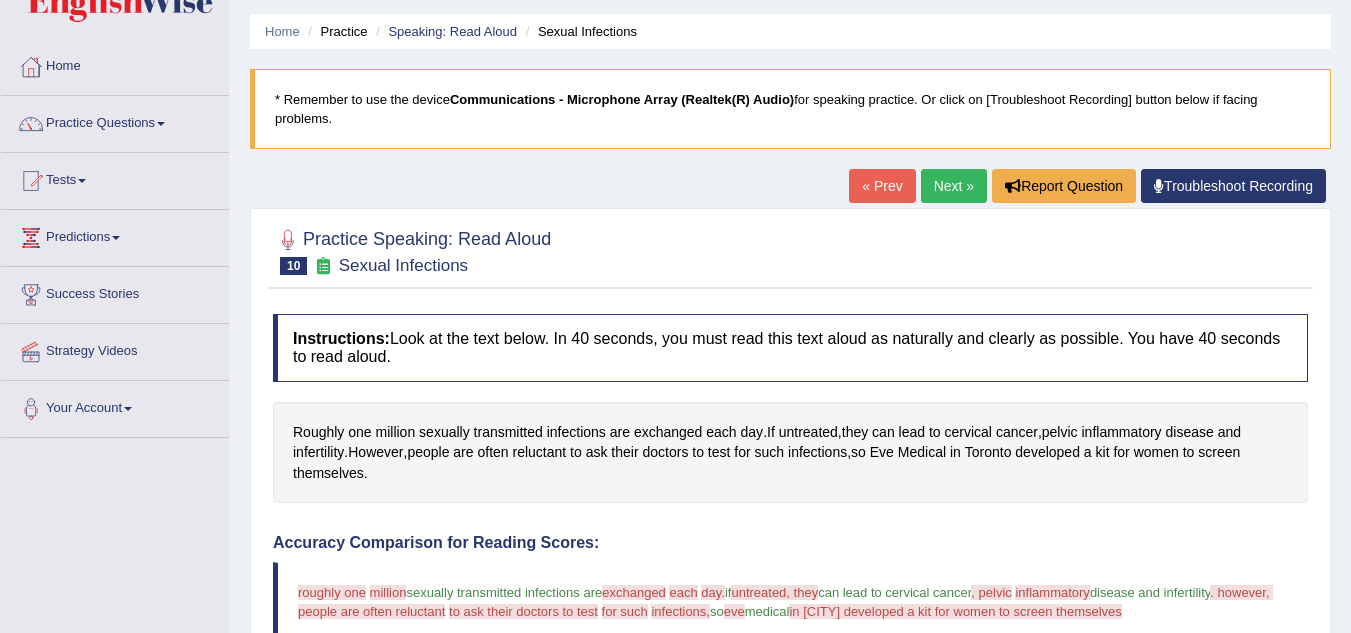 scroll, scrollTop: 0, scrollLeft: 0, axis: both 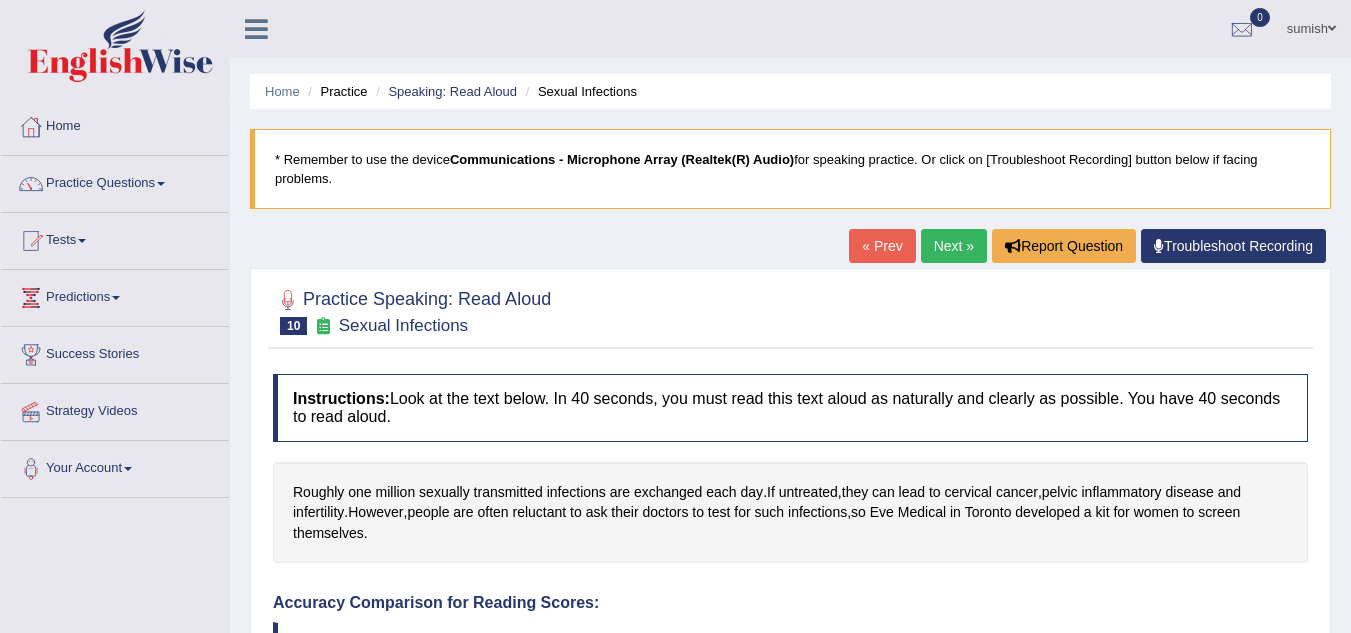 click on "Next »" at bounding box center (954, 246) 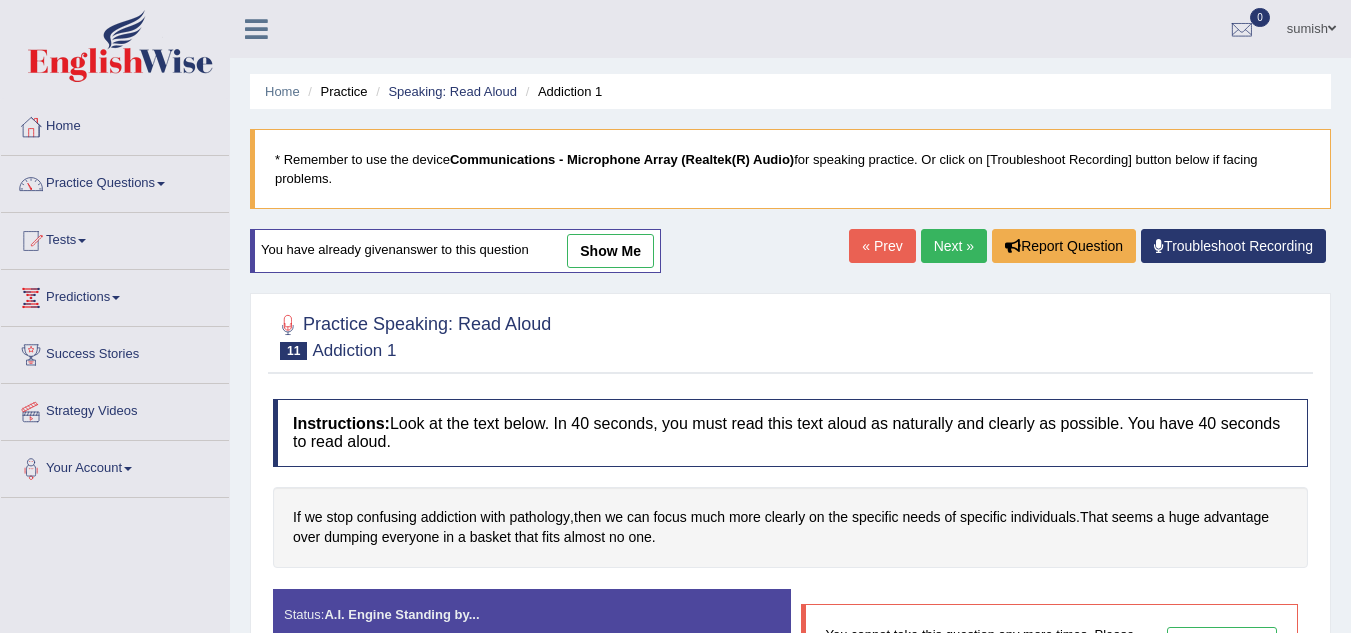 scroll, scrollTop: 264, scrollLeft: 0, axis: vertical 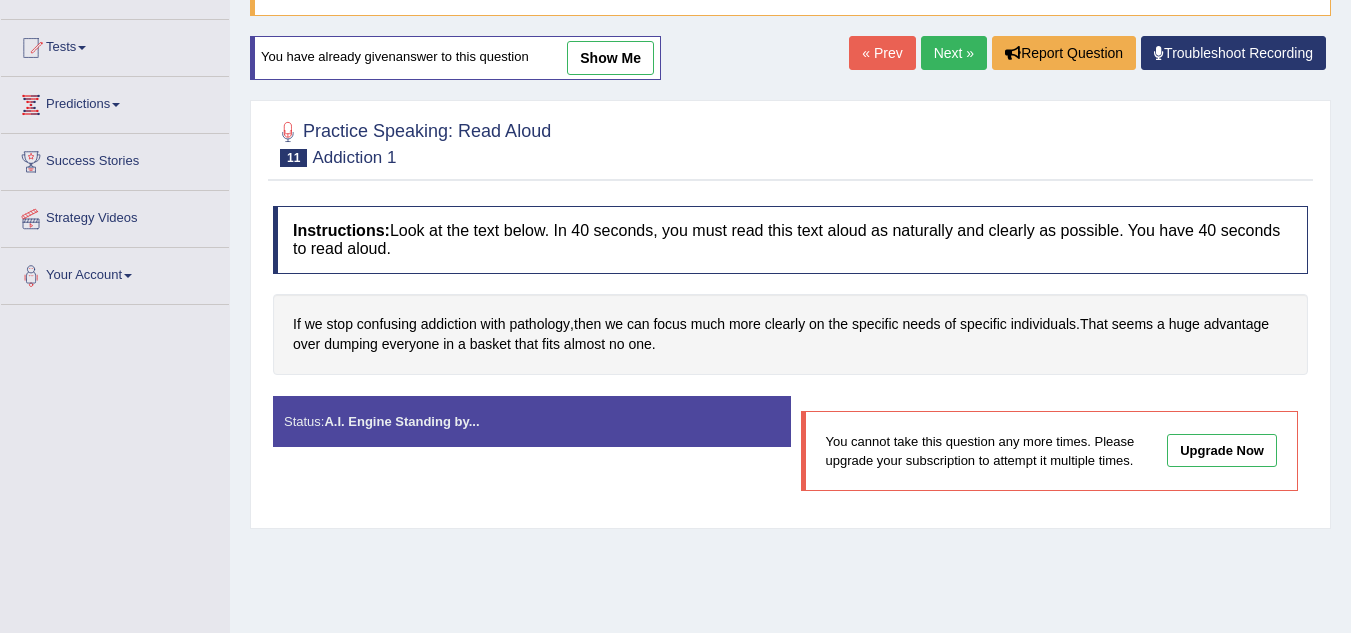 click on "Next »" at bounding box center (954, 53) 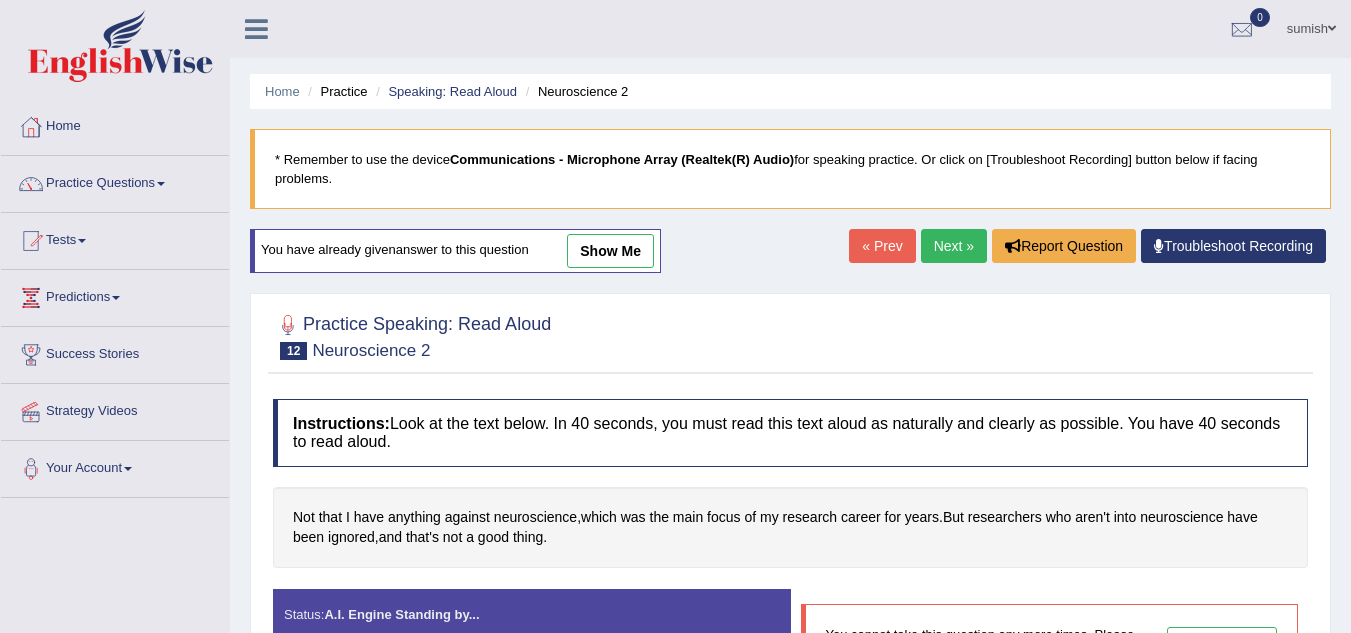 scroll, scrollTop: 0, scrollLeft: 0, axis: both 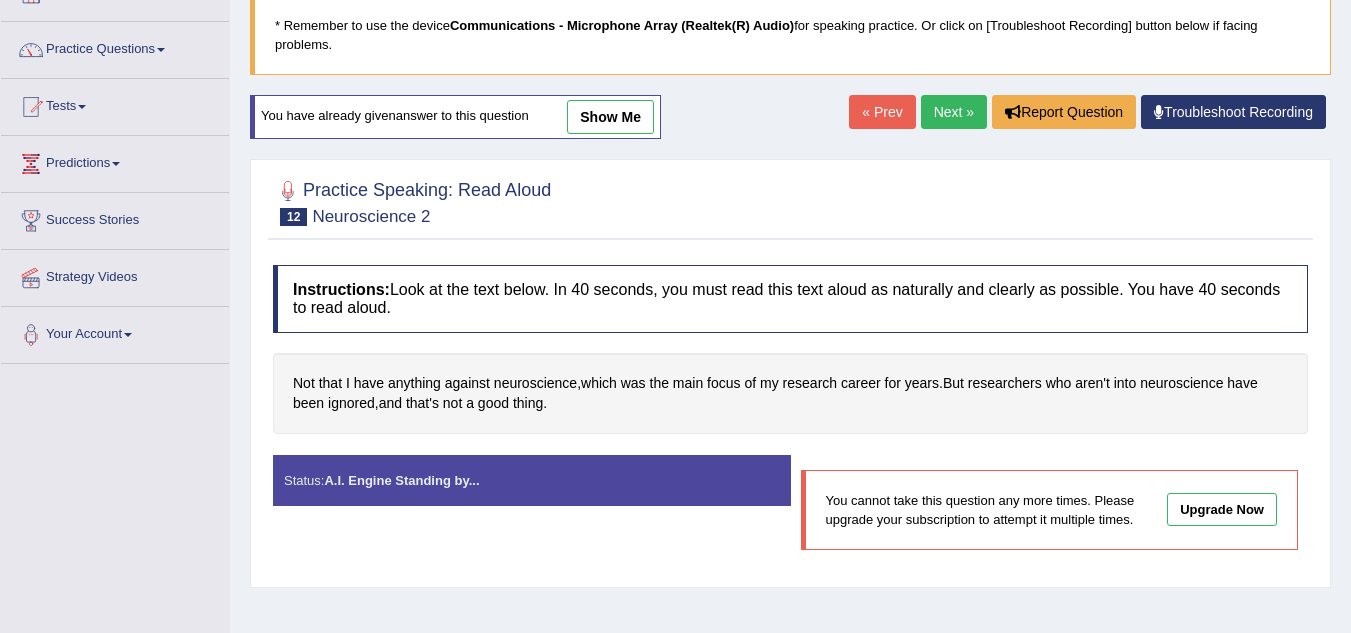 click on "Next »" at bounding box center (954, 112) 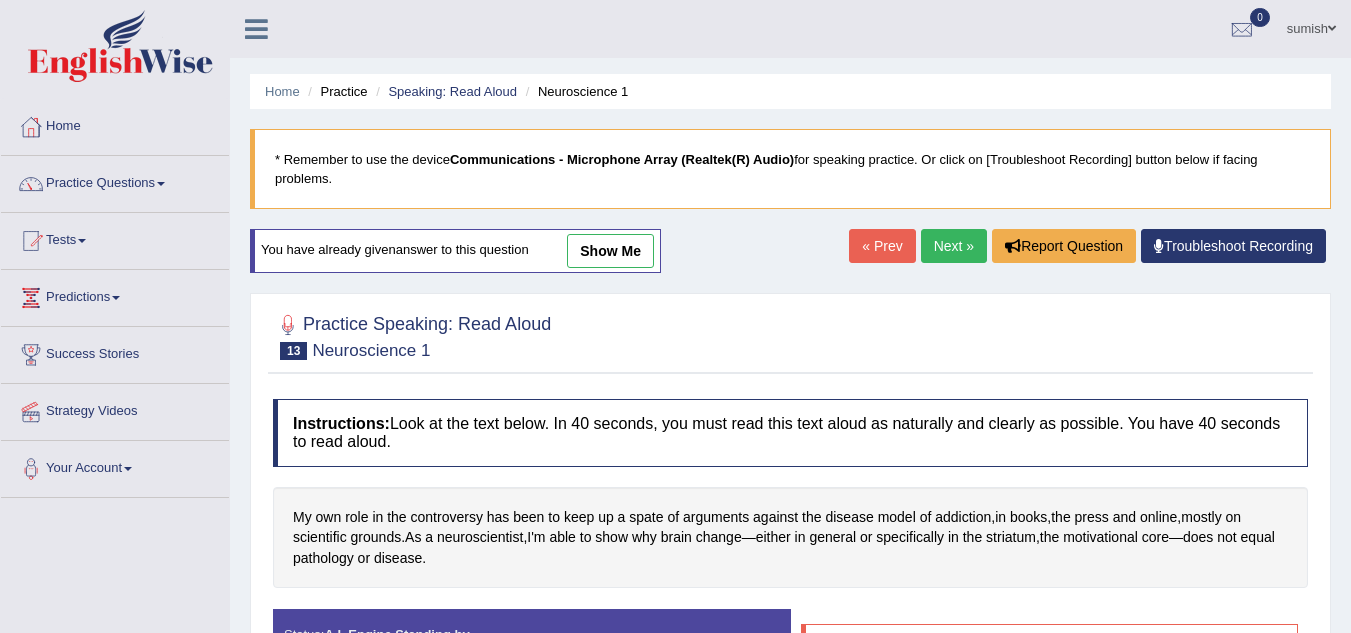 scroll, scrollTop: 0, scrollLeft: 0, axis: both 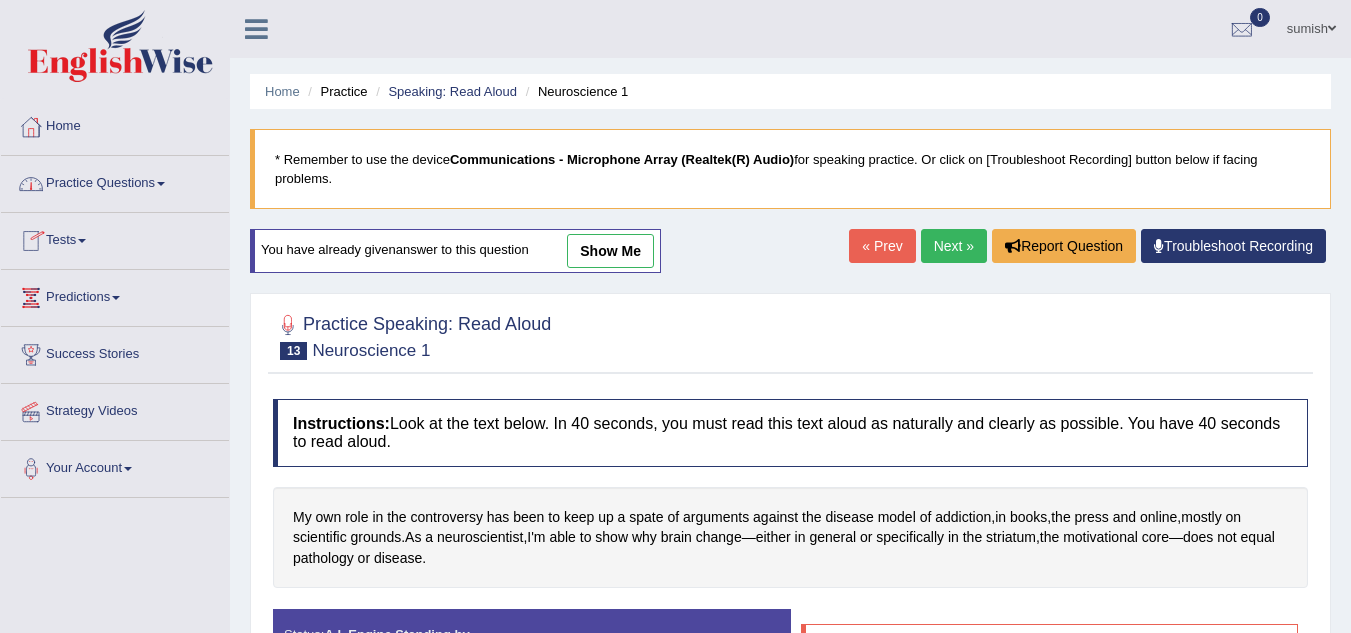 click on "Practice Questions" at bounding box center (115, 181) 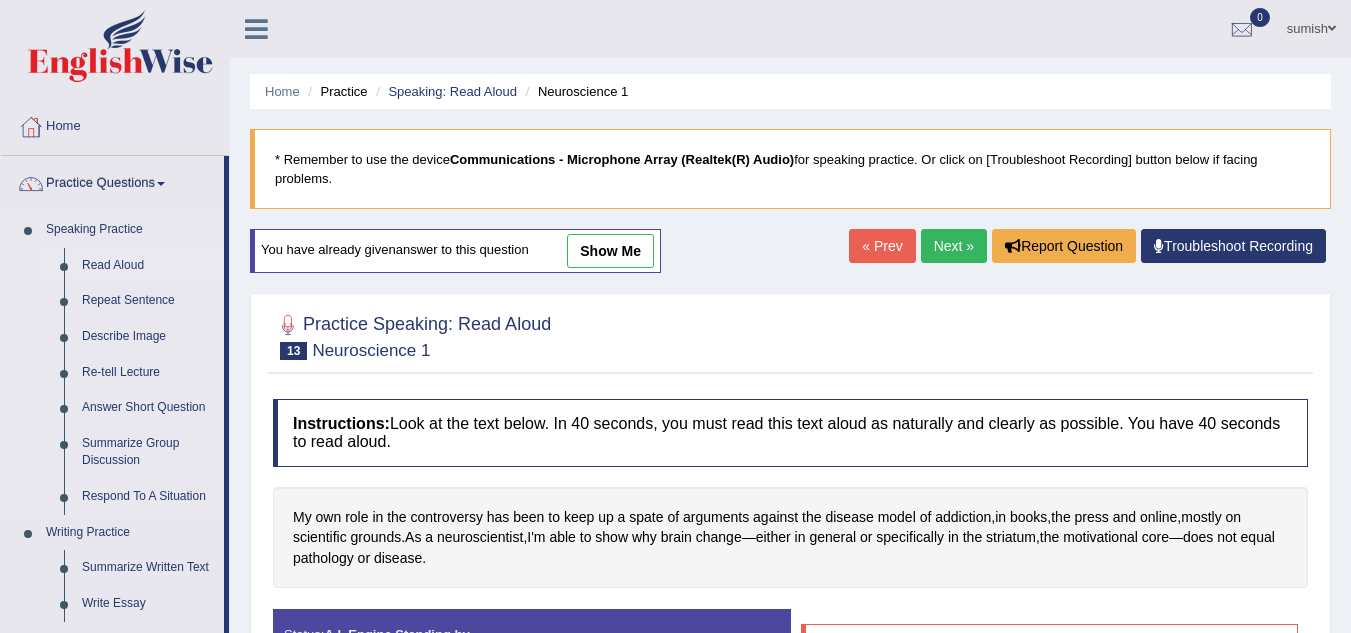 click on "Read Aloud" at bounding box center [148, 266] 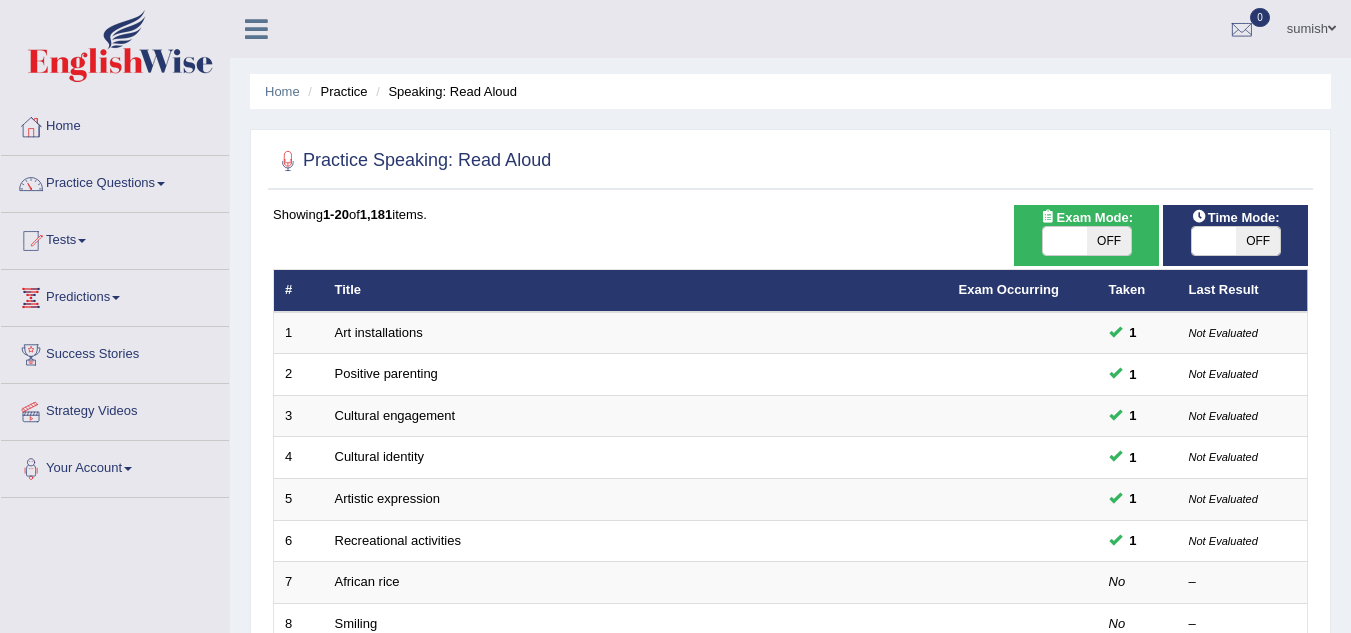 scroll, scrollTop: 283, scrollLeft: 0, axis: vertical 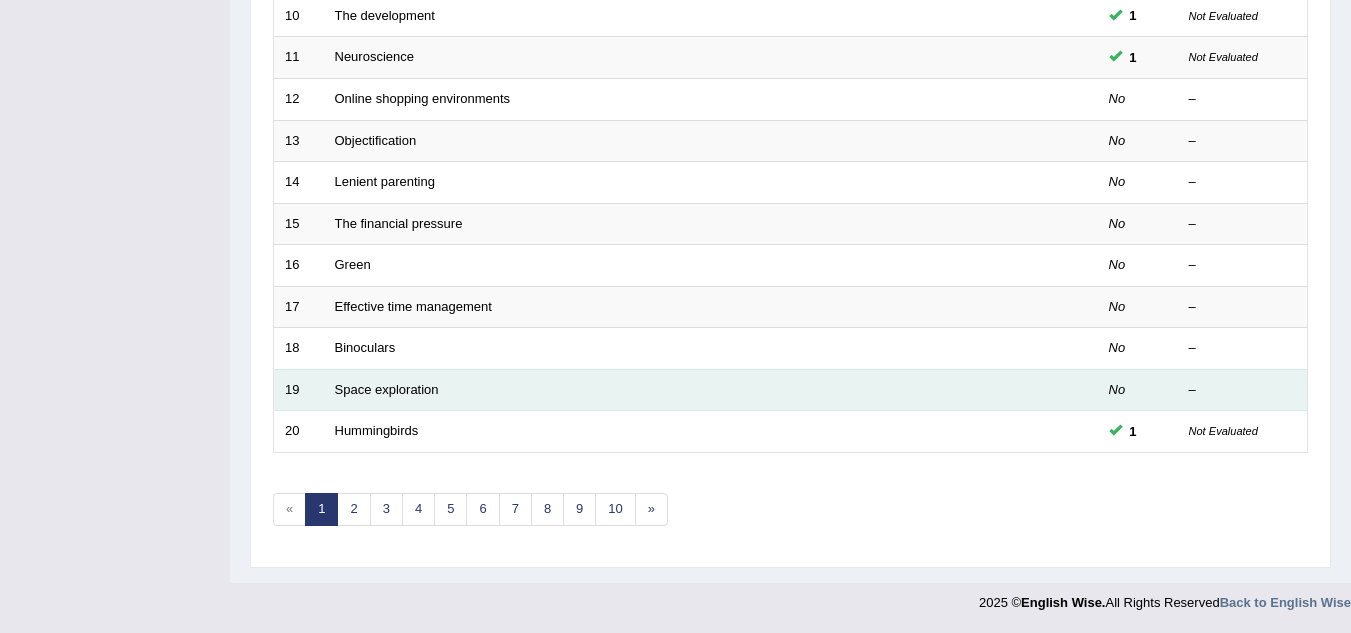 click on "Space exploration" at bounding box center (636, 390) 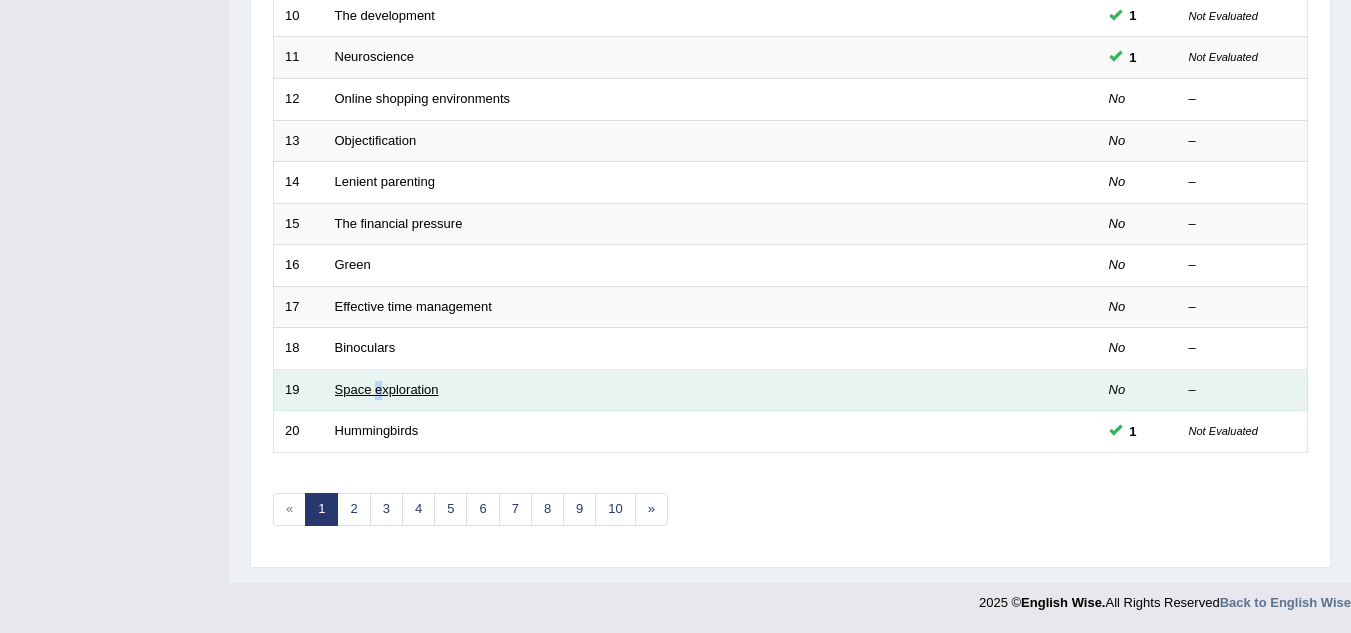 drag, startPoint x: 376, startPoint y: 399, endPoint x: 393, endPoint y: 389, distance: 19.723083 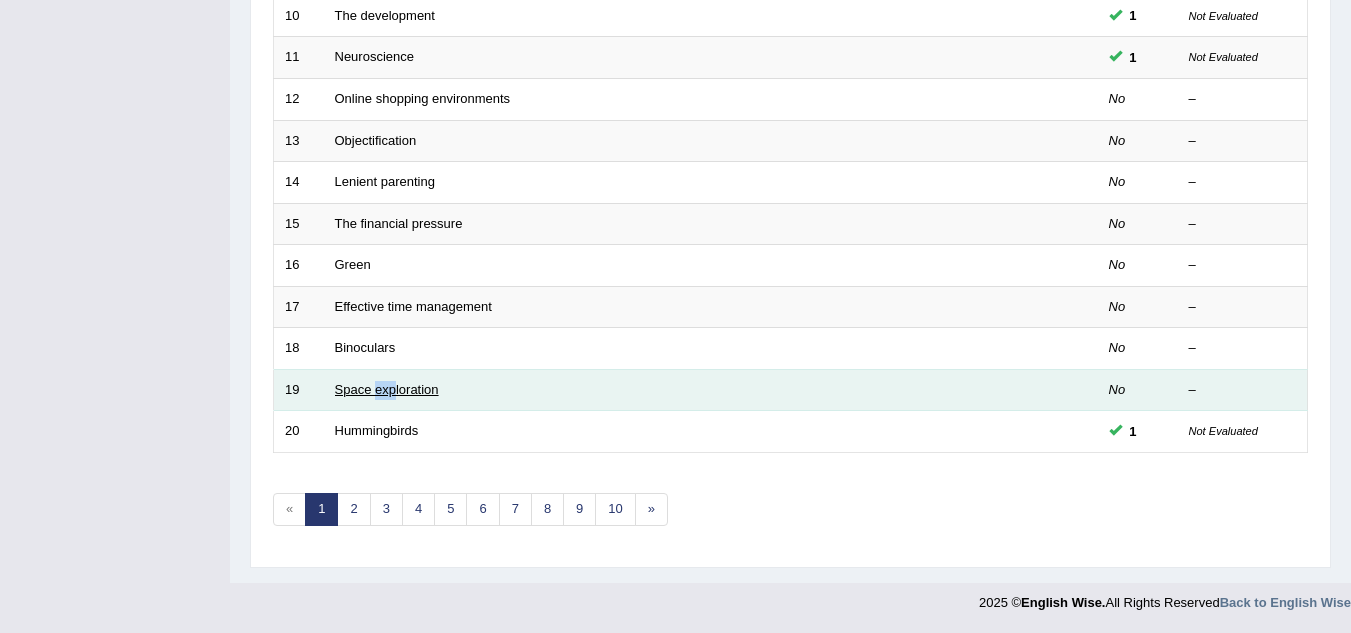 click on "Space exploration" at bounding box center [387, 389] 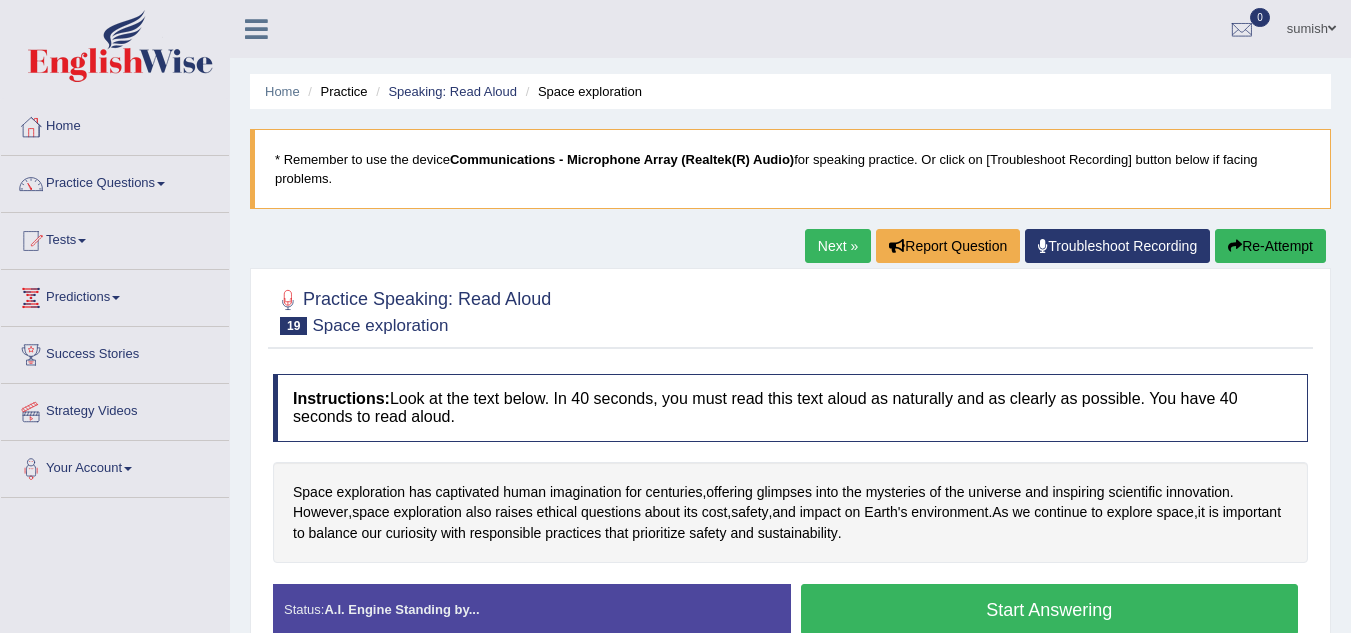 scroll, scrollTop: 320, scrollLeft: 0, axis: vertical 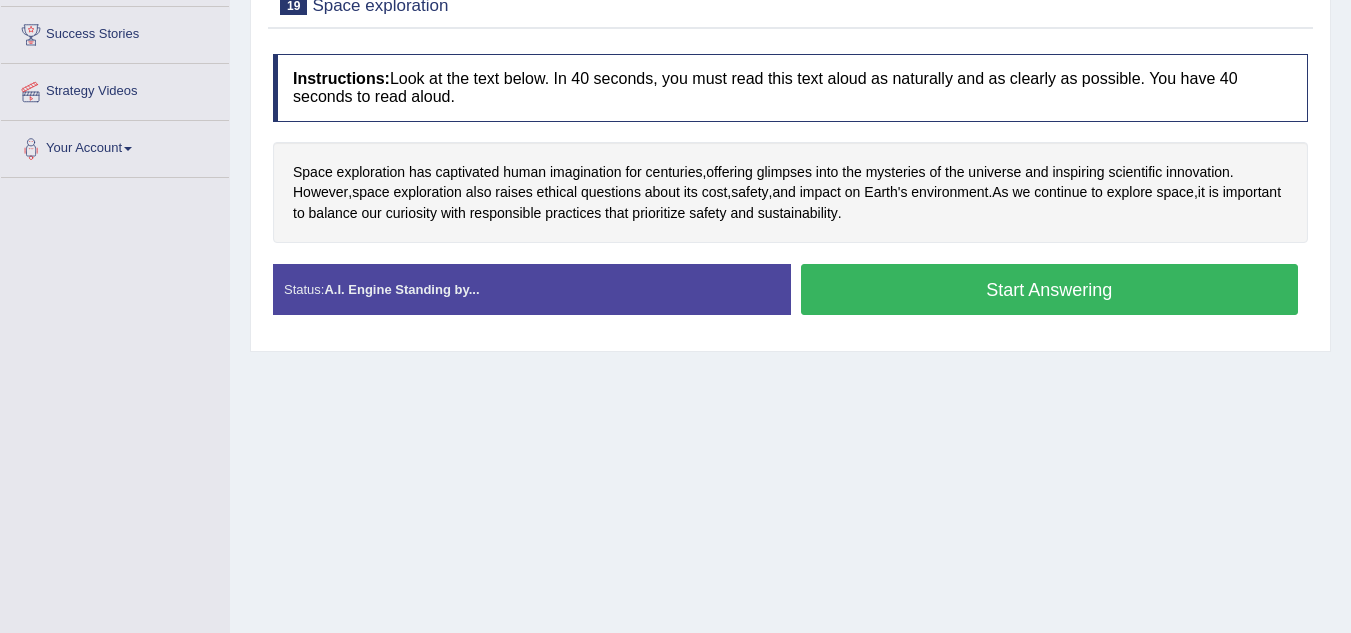 click on "Start Answering" at bounding box center (1050, 289) 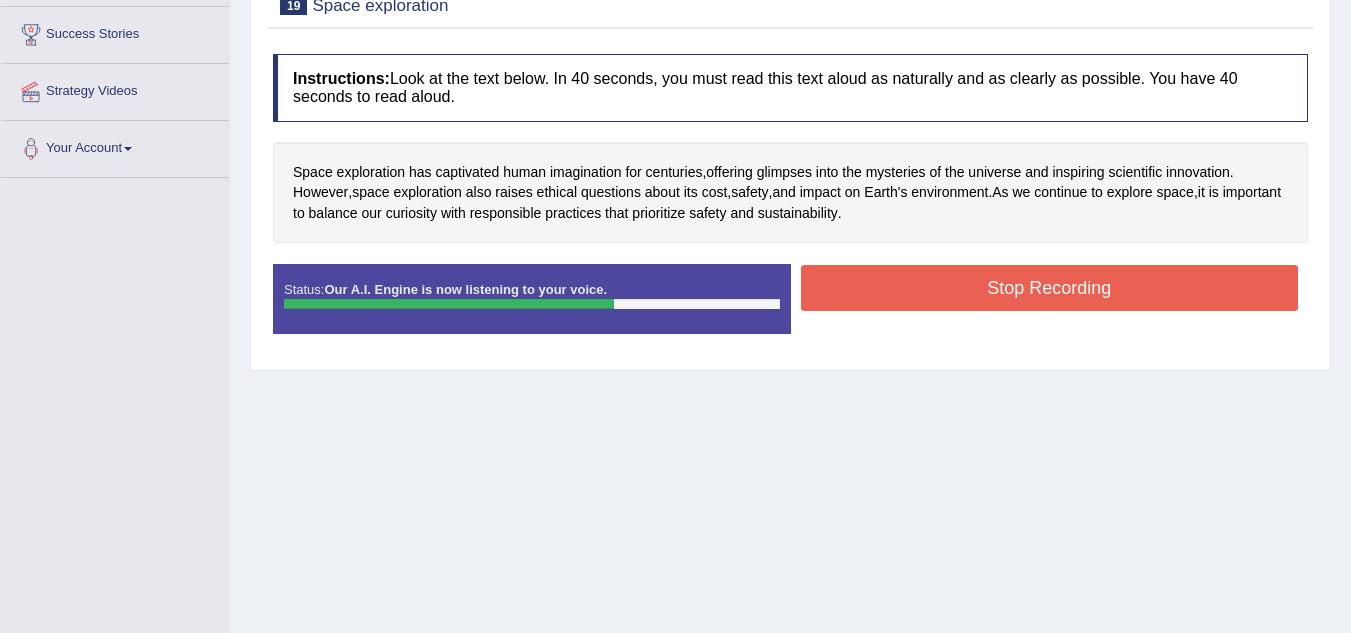 click on "Stop Recording" at bounding box center (1050, 288) 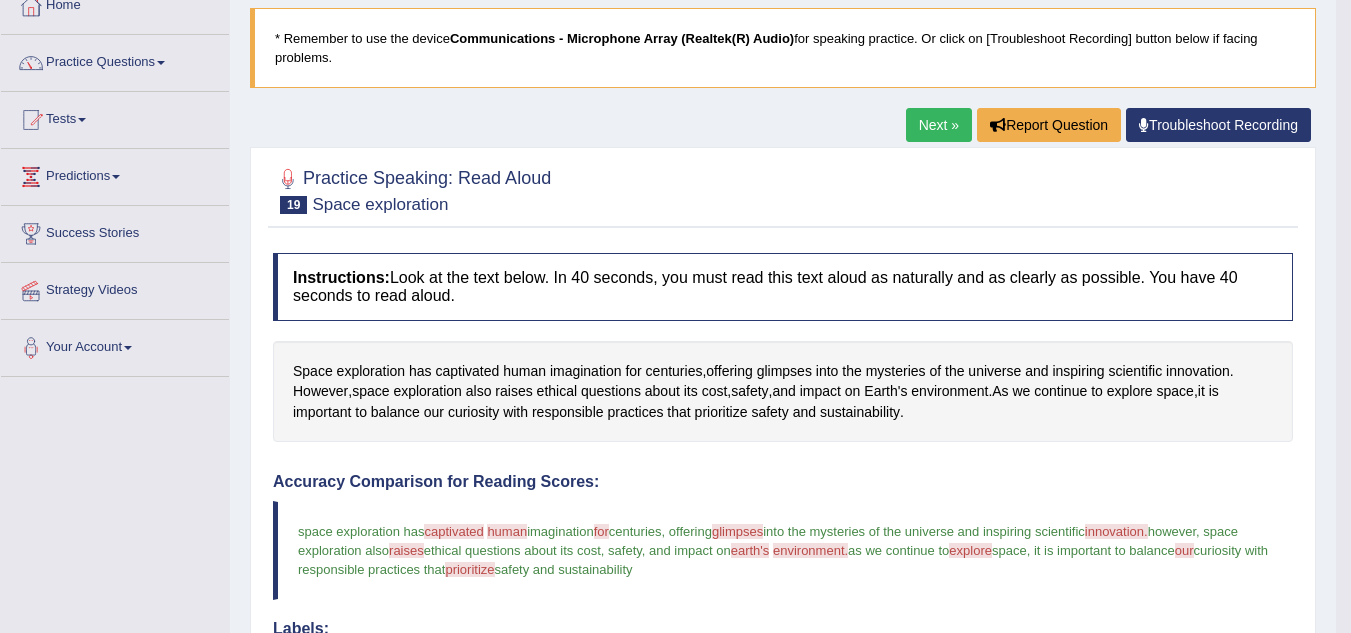scroll, scrollTop: 0, scrollLeft: 0, axis: both 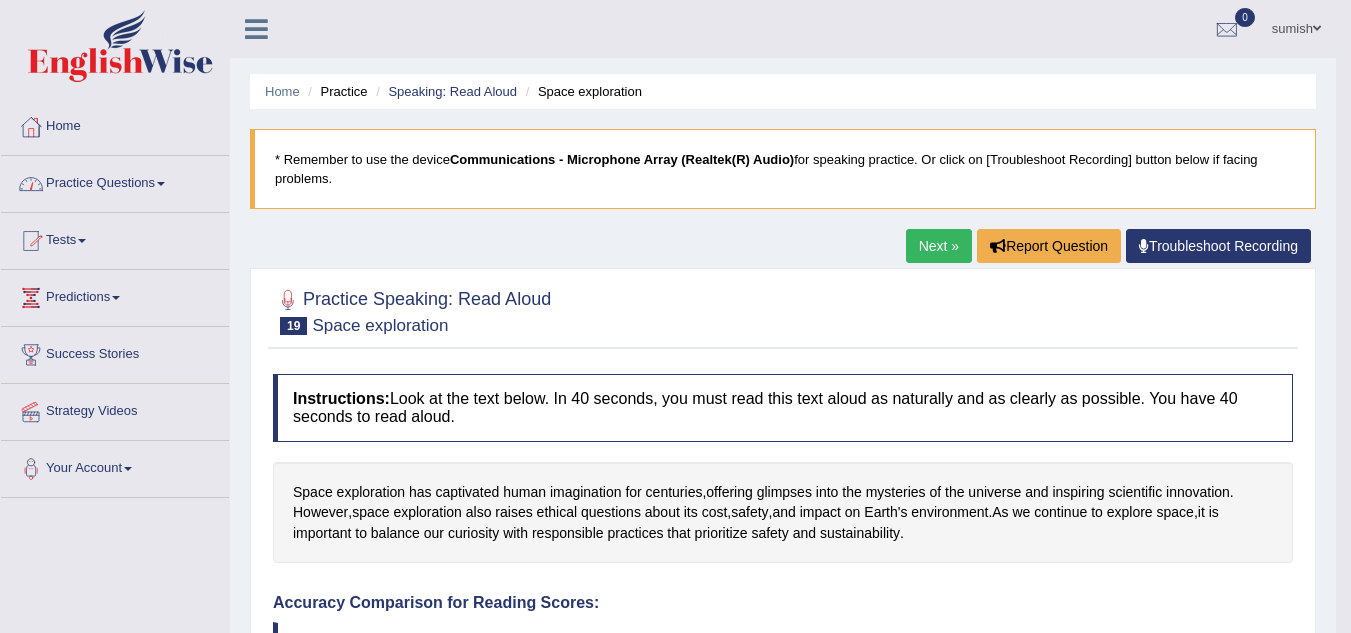 click on "Practice Questions" at bounding box center [115, 181] 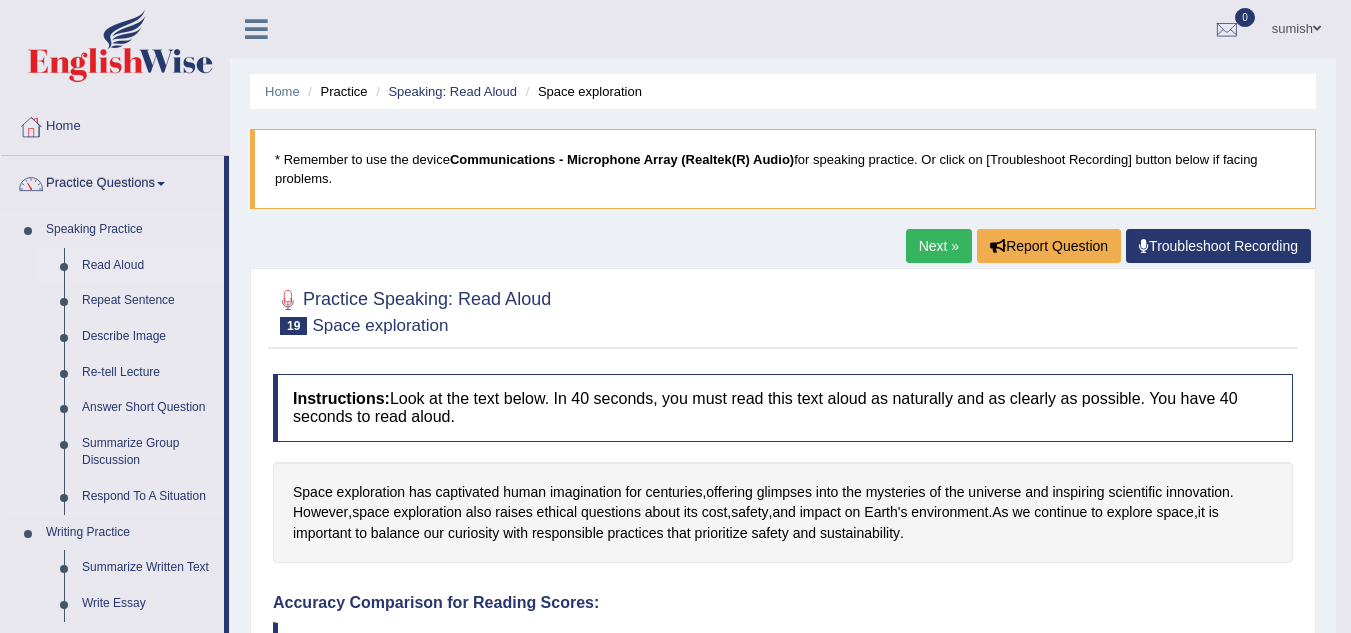 click on "Read Aloud" at bounding box center [148, 266] 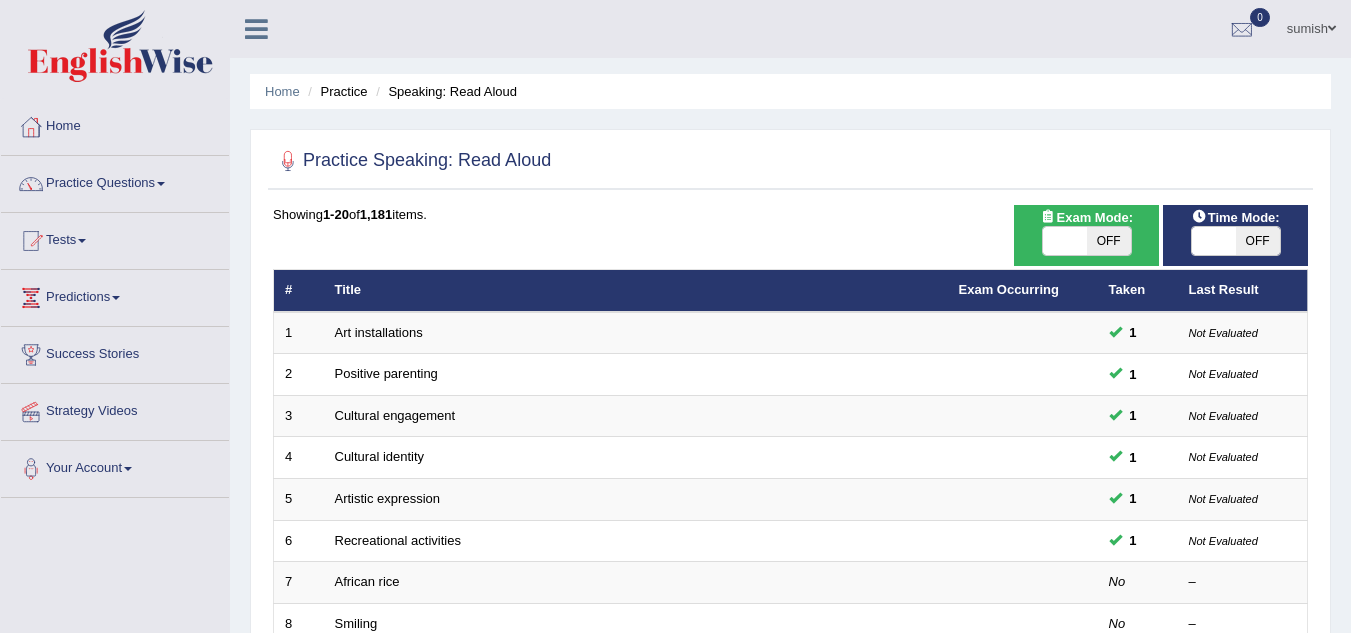 scroll, scrollTop: 0, scrollLeft: 0, axis: both 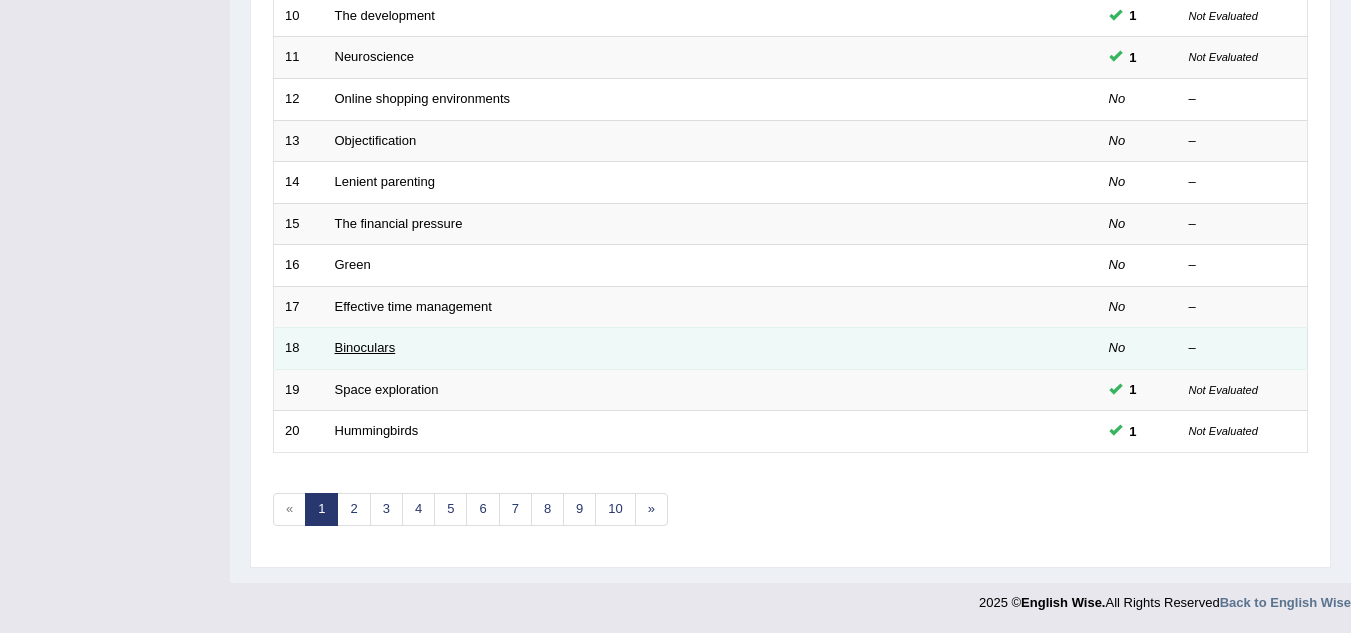click on "Binoculars" at bounding box center [365, 347] 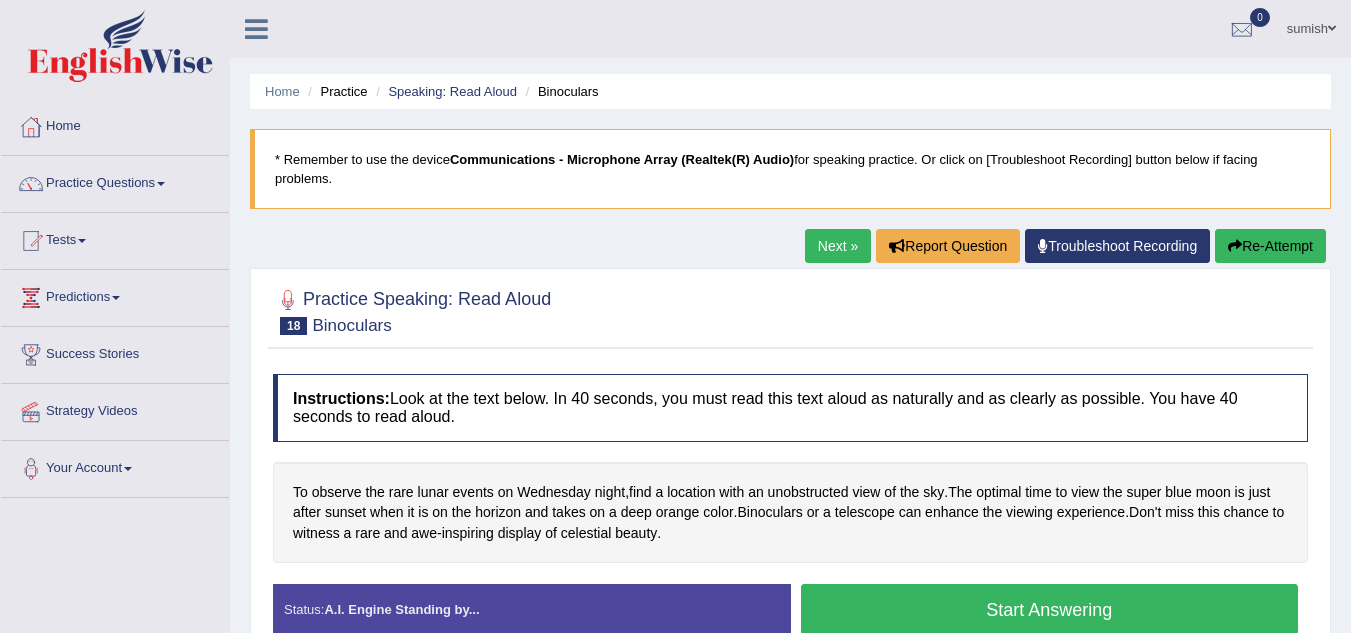 scroll, scrollTop: 181, scrollLeft: 0, axis: vertical 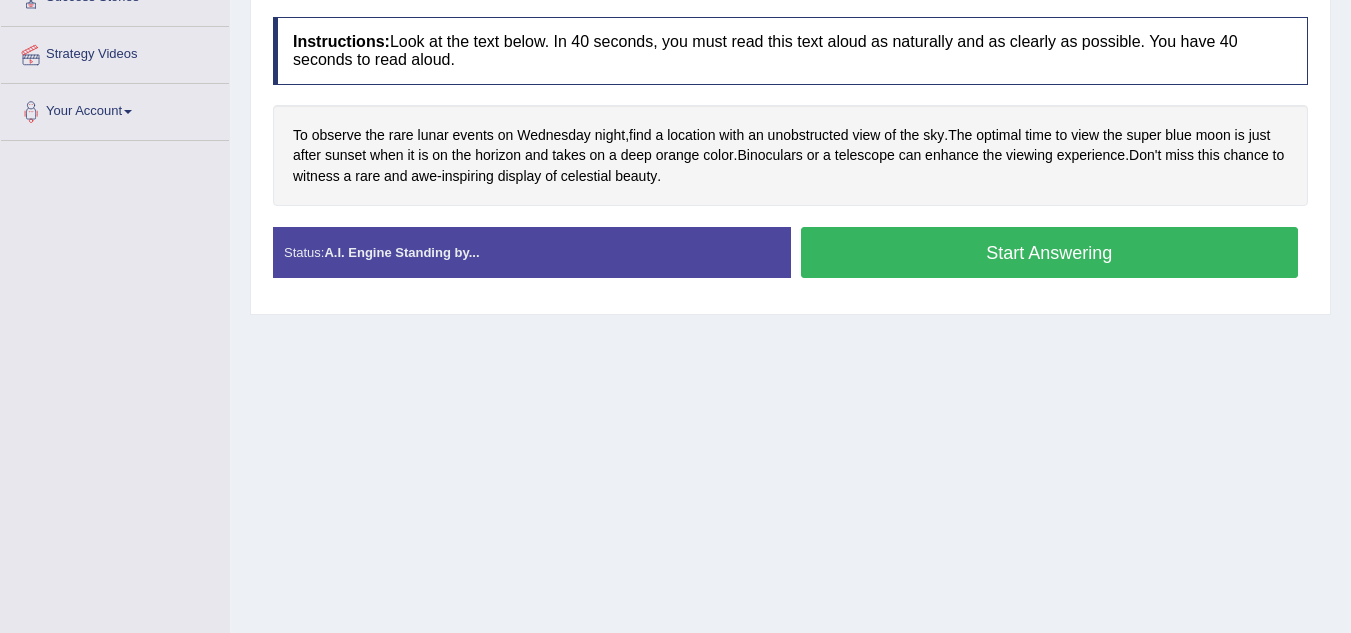click on "Start Answering" at bounding box center [1050, 252] 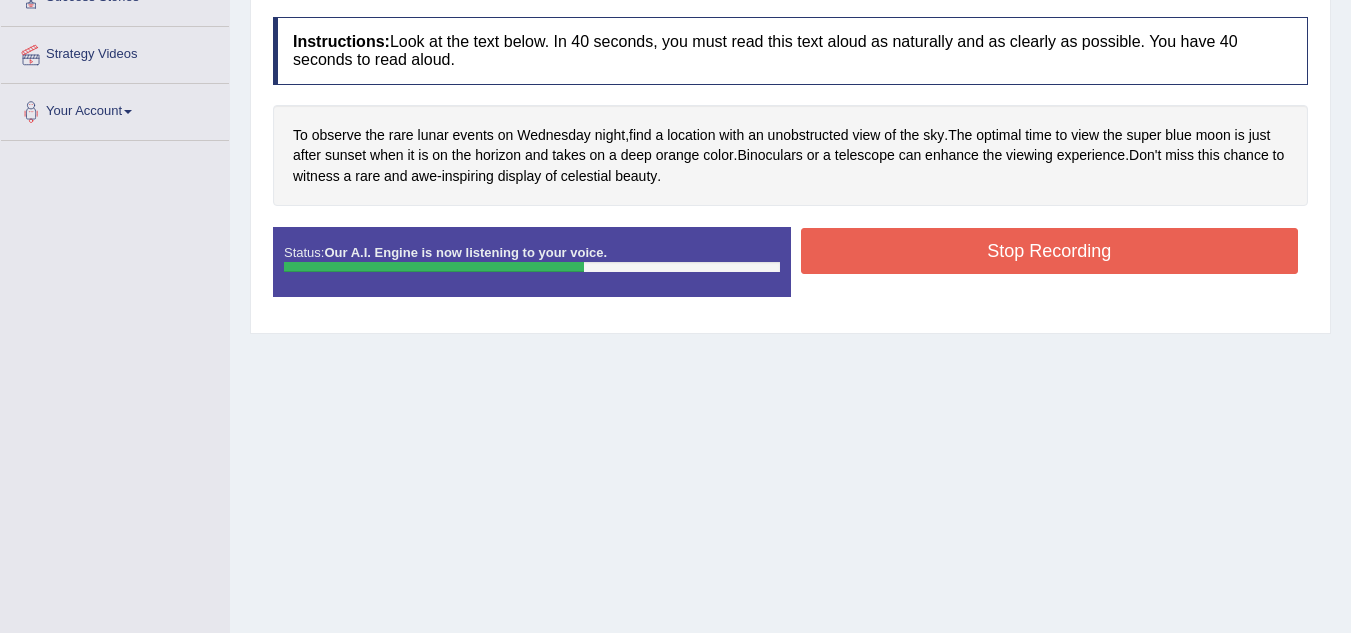 click on "Stop Recording" at bounding box center (1050, 251) 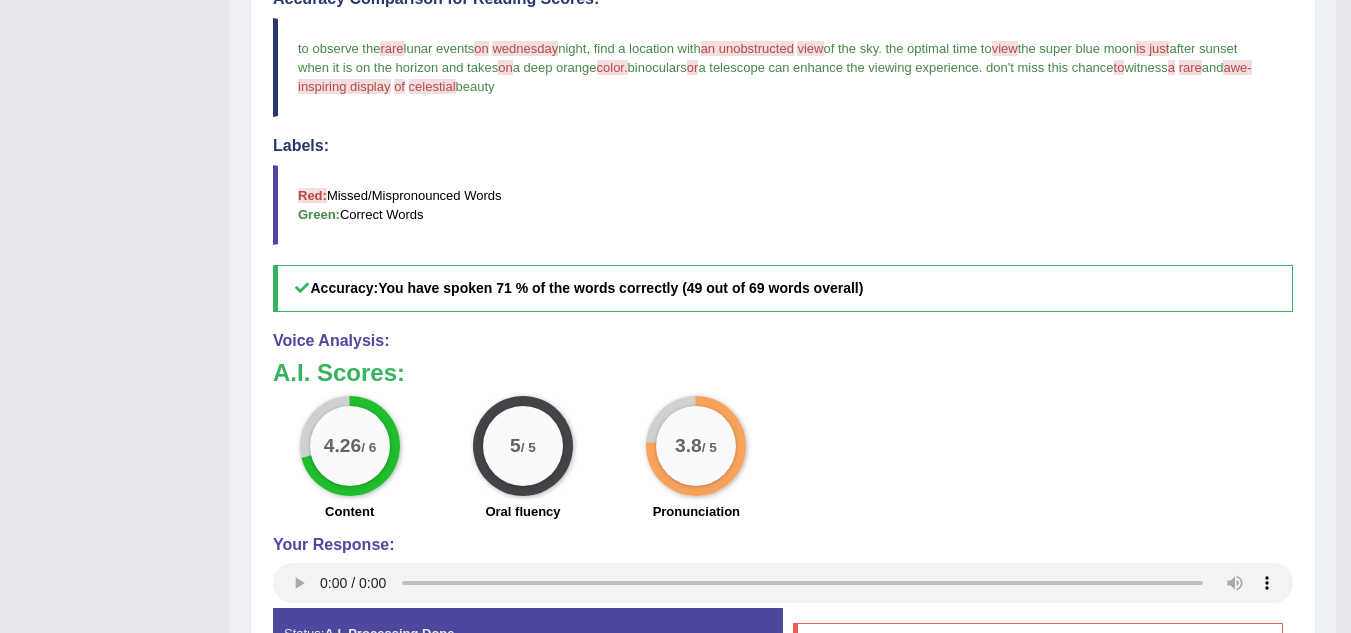 scroll, scrollTop: 599, scrollLeft: 0, axis: vertical 